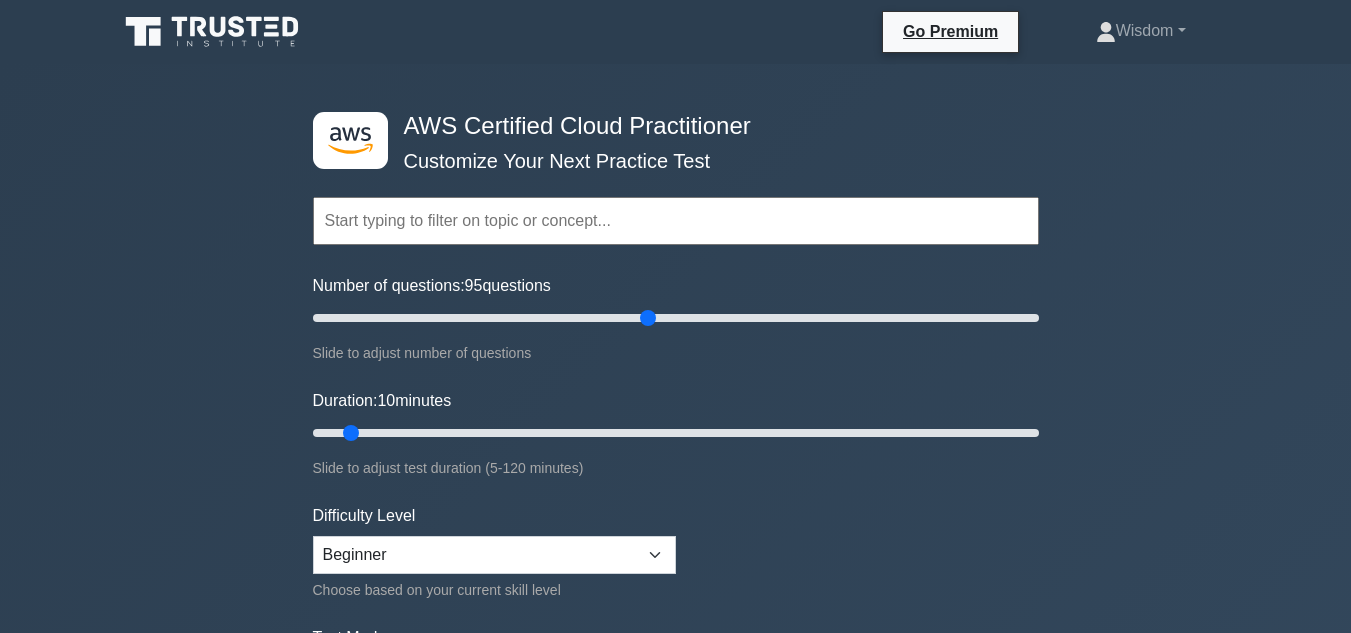 scroll, scrollTop: 0, scrollLeft: 0, axis: both 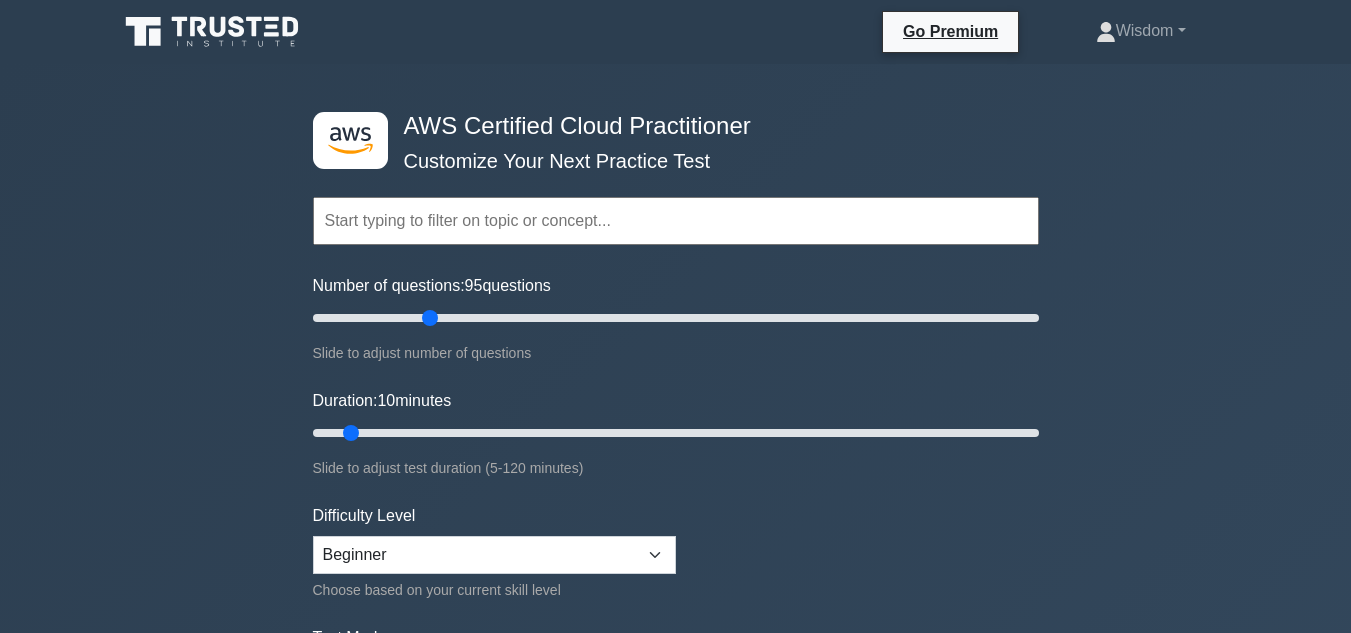 click on "Number of questions:  95  questions" at bounding box center [676, 318] 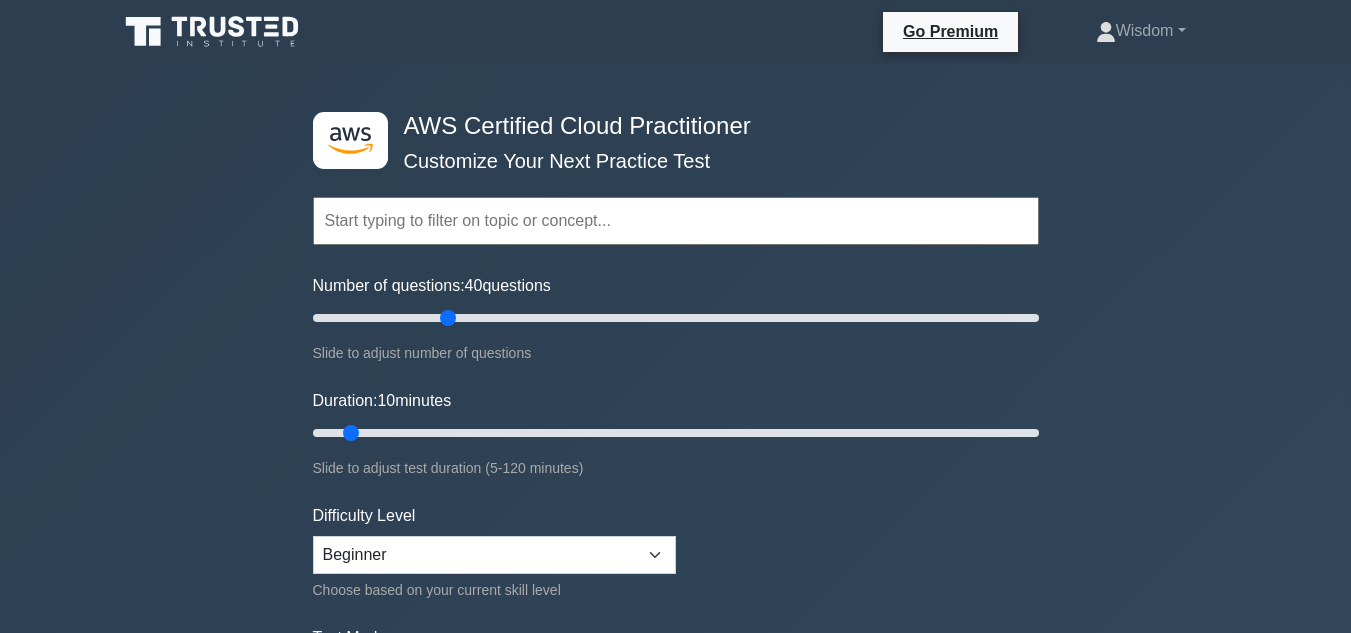type on "40" 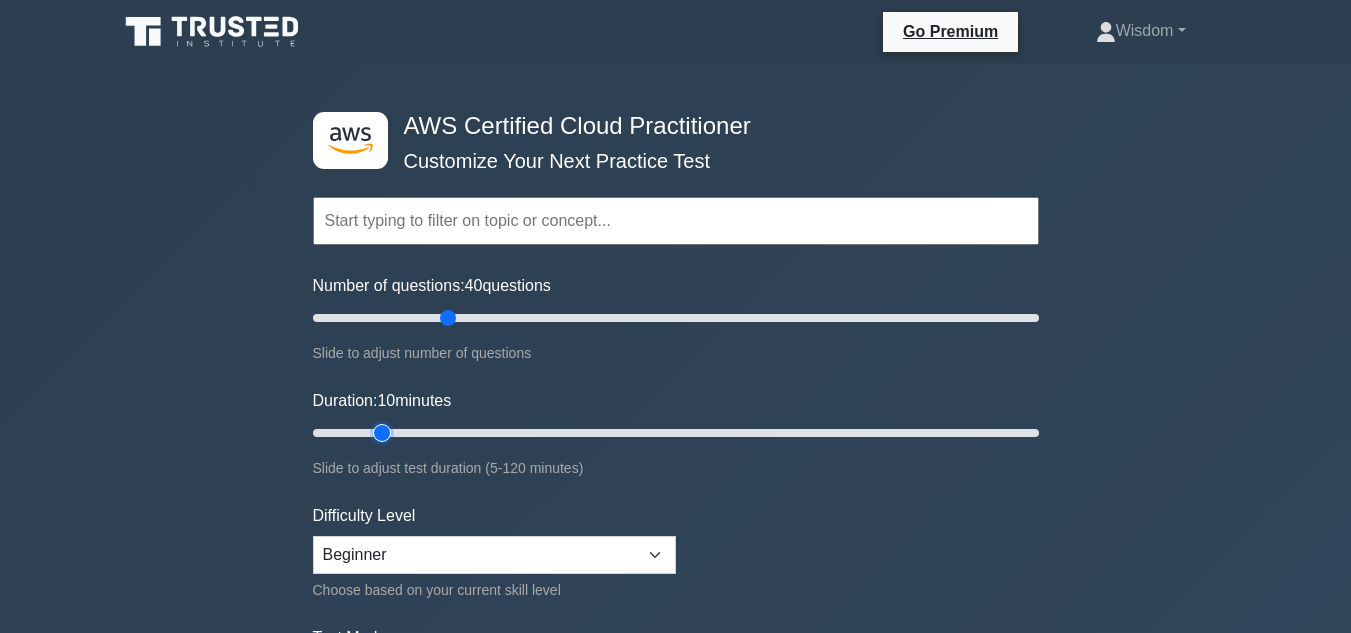 click on "Duration:  10  minutes" at bounding box center [676, 433] 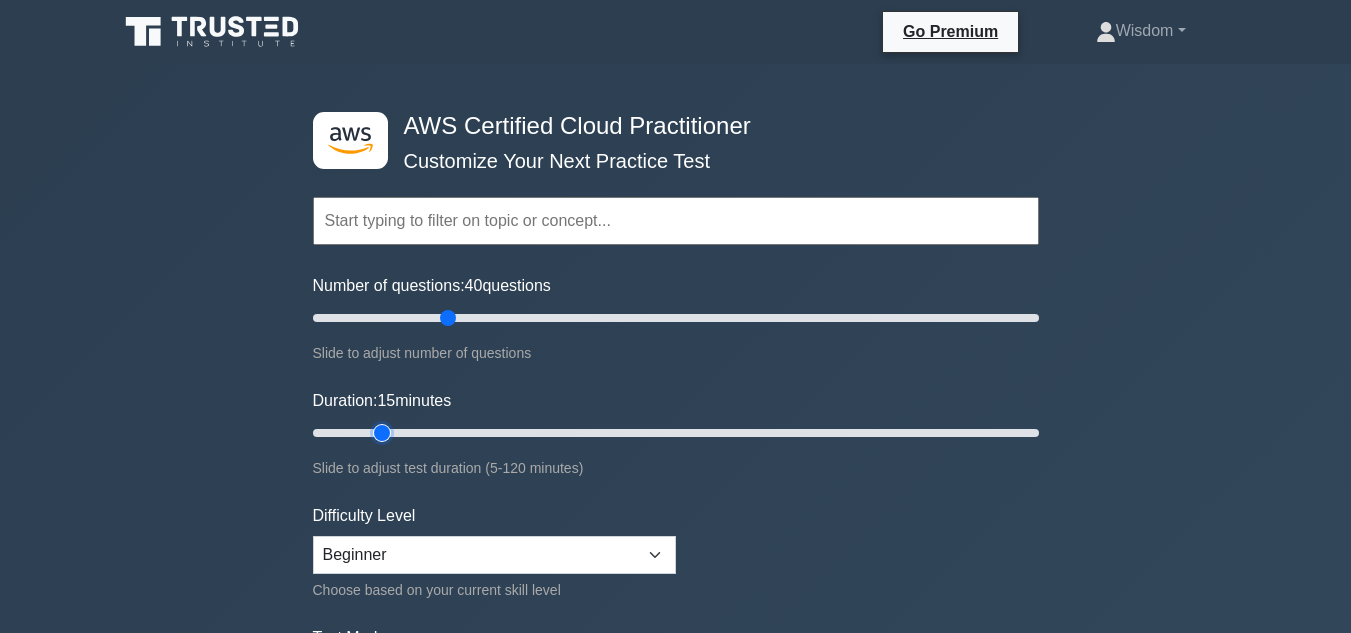 click on "Duration:  15  minutes" at bounding box center (676, 433) 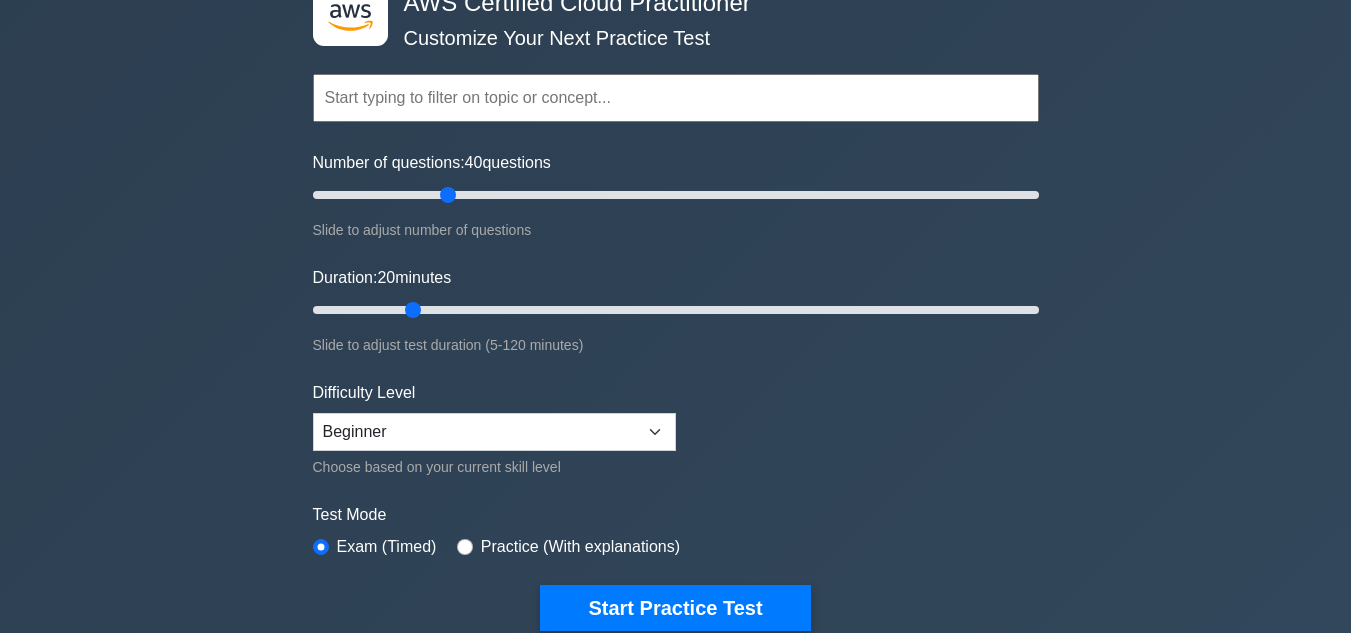 scroll, scrollTop: 130, scrollLeft: 0, axis: vertical 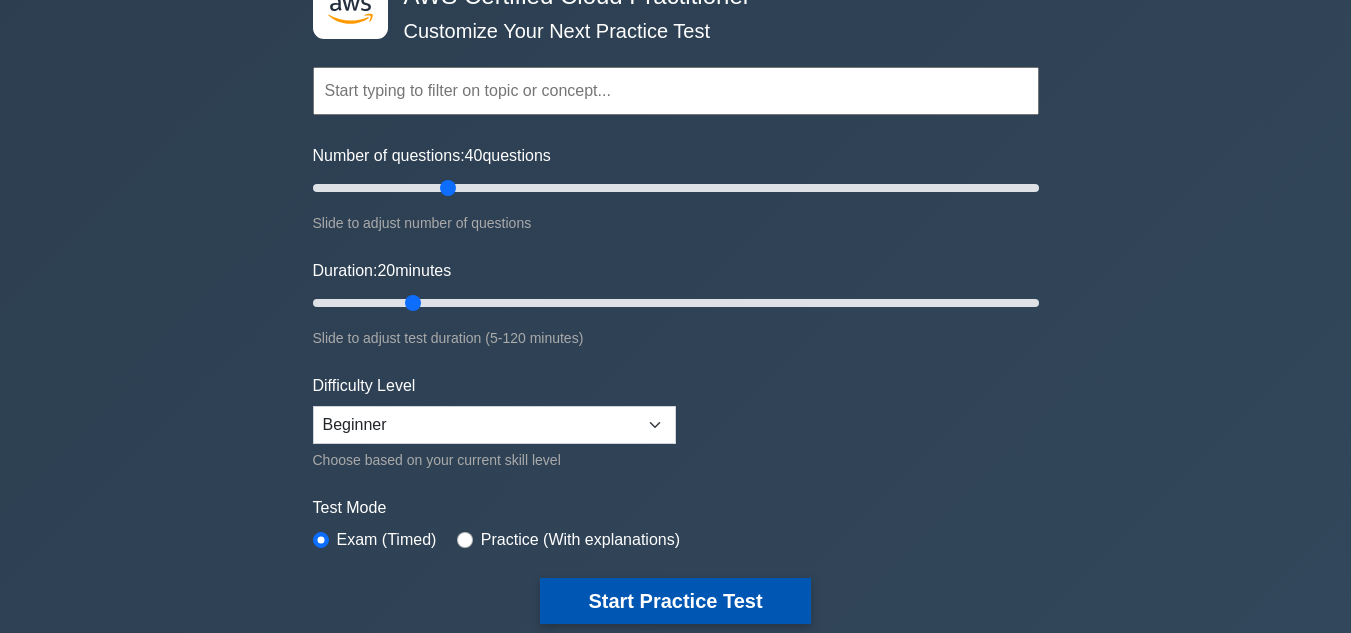 click on "Start Practice Test" at bounding box center (675, 601) 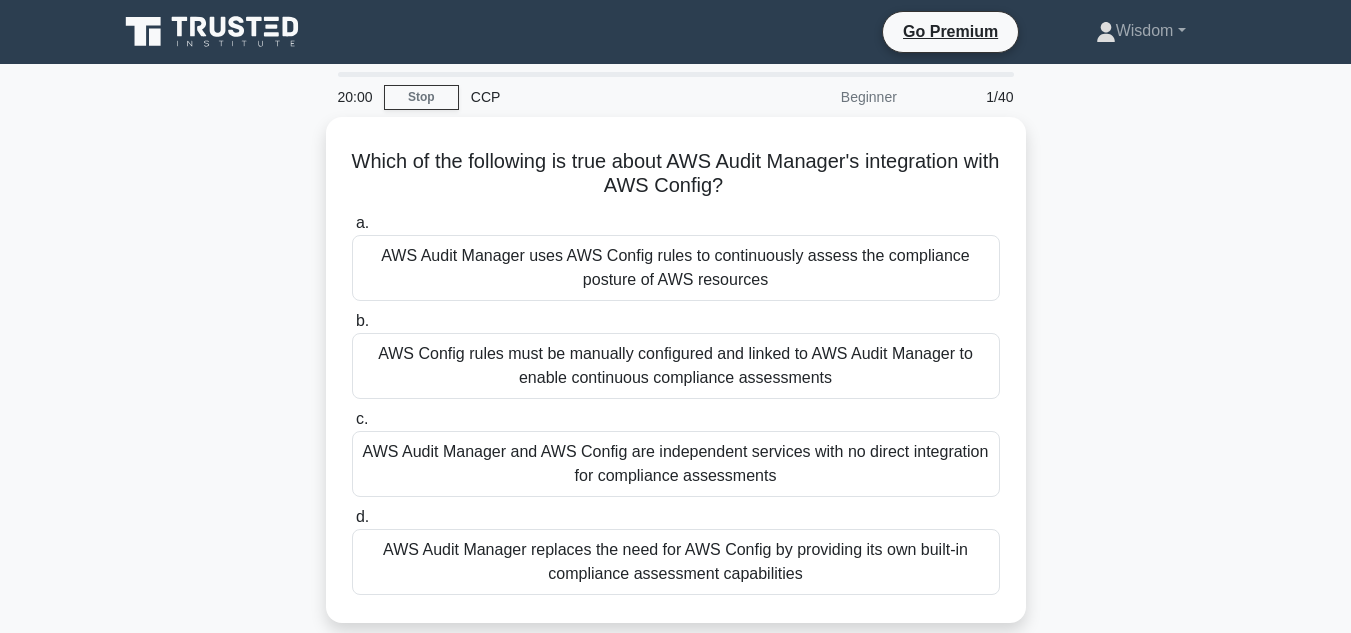 scroll, scrollTop: 0, scrollLeft: 0, axis: both 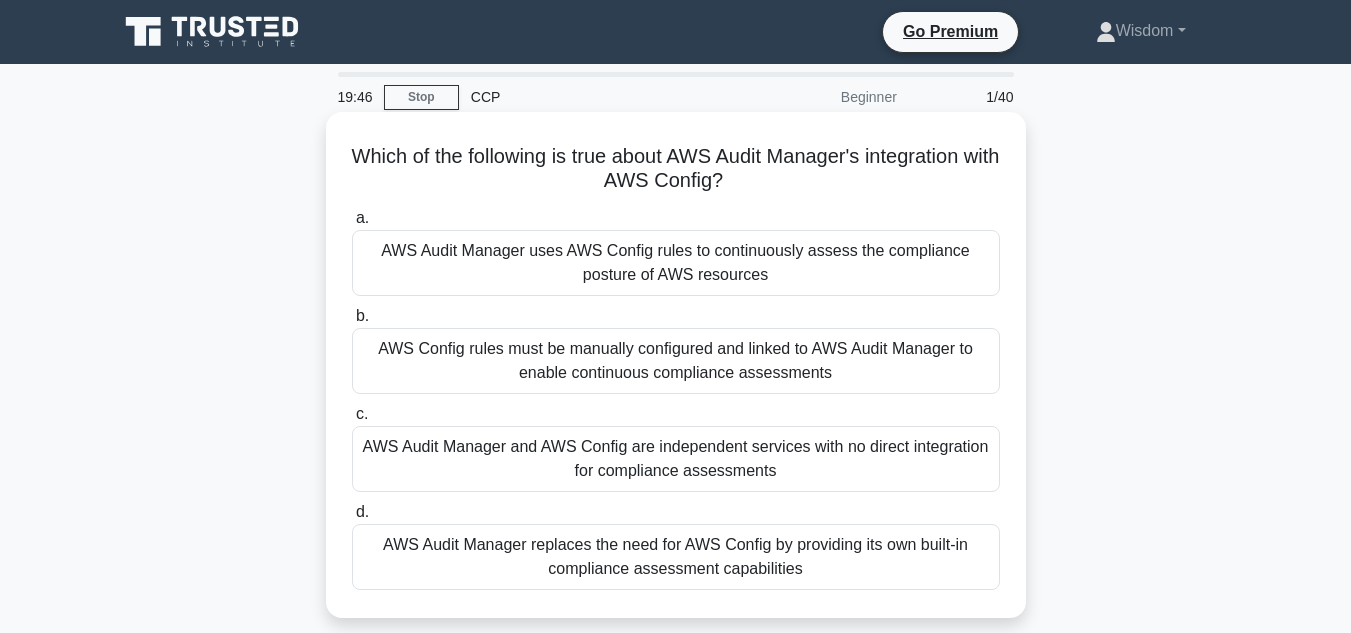 click on "AWS Audit Manager uses AWS Config rules to continuously assess the compliance posture of AWS resources" at bounding box center [676, 263] 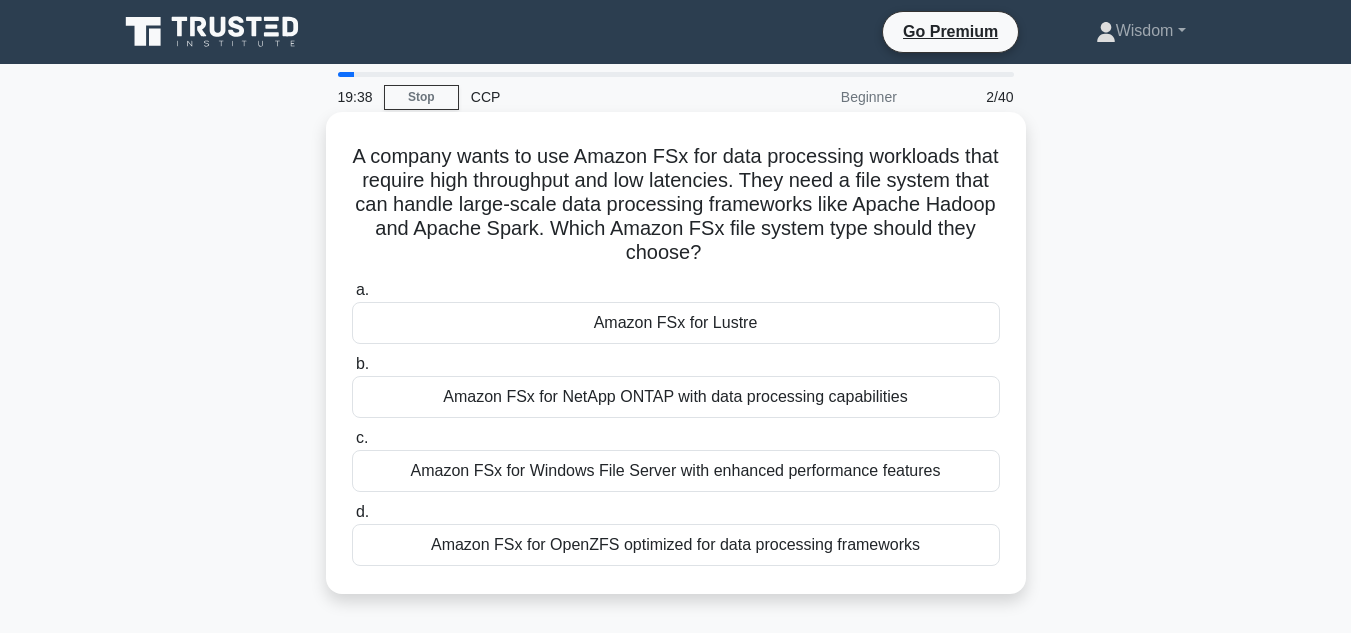 click on "Amazon FSx for Lustre" at bounding box center [676, 323] 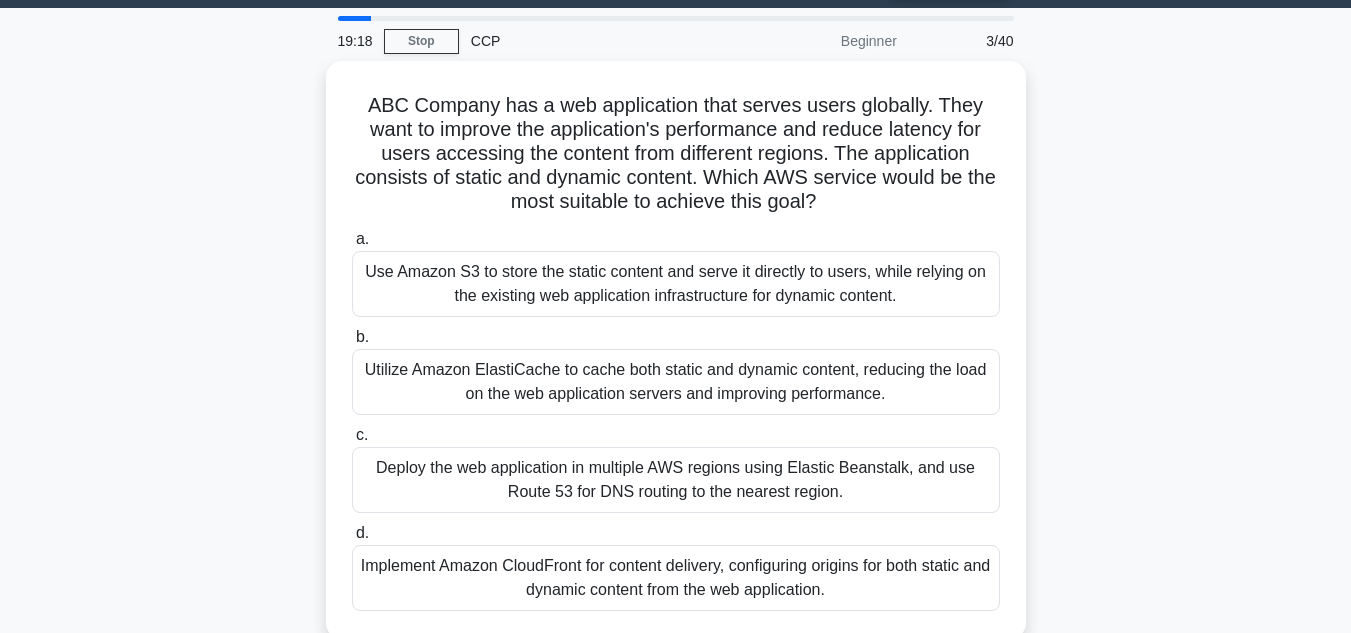 scroll, scrollTop: 58, scrollLeft: 0, axis: vertical 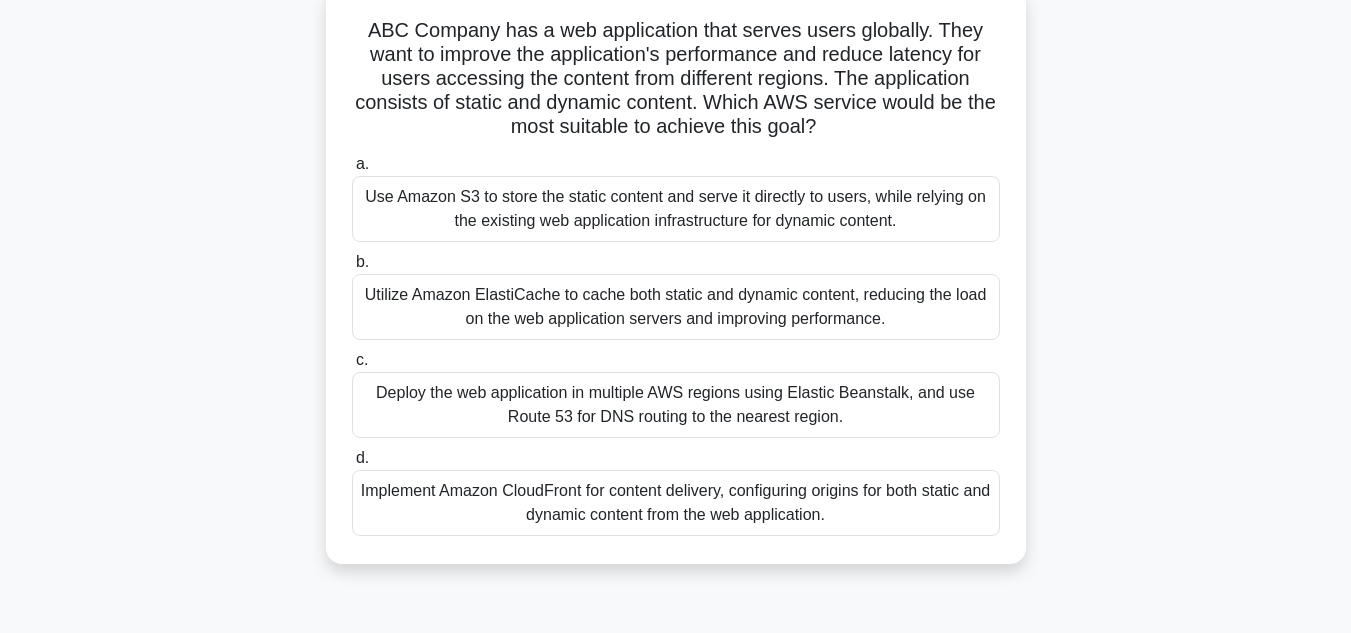 click on "Deploy the web application in multiple AWS regions using Elastic Beanstalk, and use Route 53 for DNS routing to the nearest region." at bounding box center (676, 405) 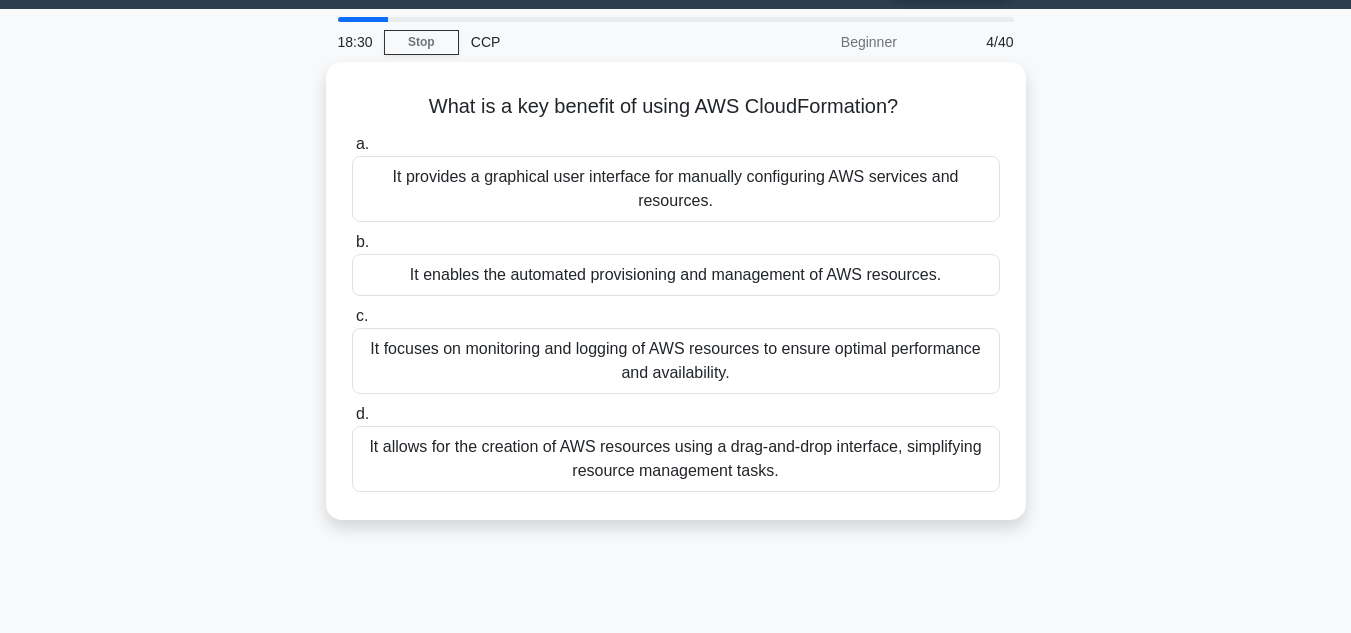 scroll, scrollTop: 0, scrollLeft: 0, axis: both 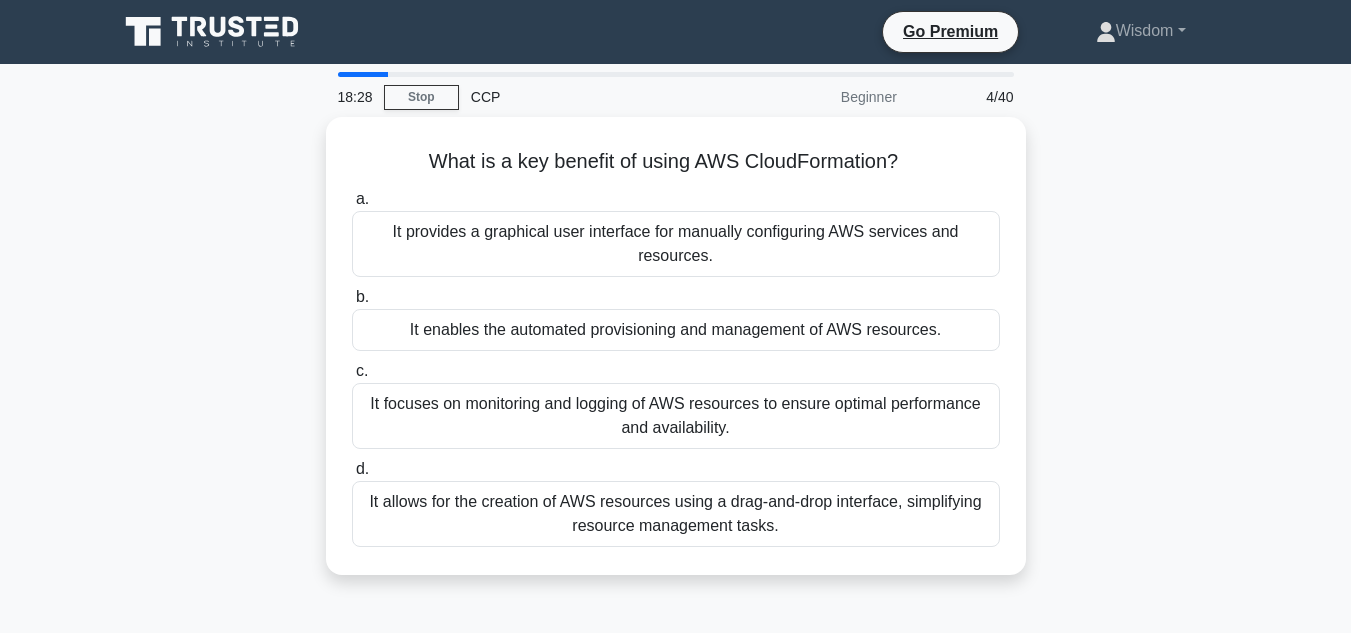 click on "What is a key benefit of using AWS CloudFormation?
.spinner_0XTQ{transform-origin:center;animation:spinner_y6GP .75s linear infinite}@keyframes spinner_y6GP{100%{transform:rotate(360deg)}}
a.
It provides a graphical user interface for manually configuring AWS services and resources.
b. c. d." at bounding box center [676, 358] 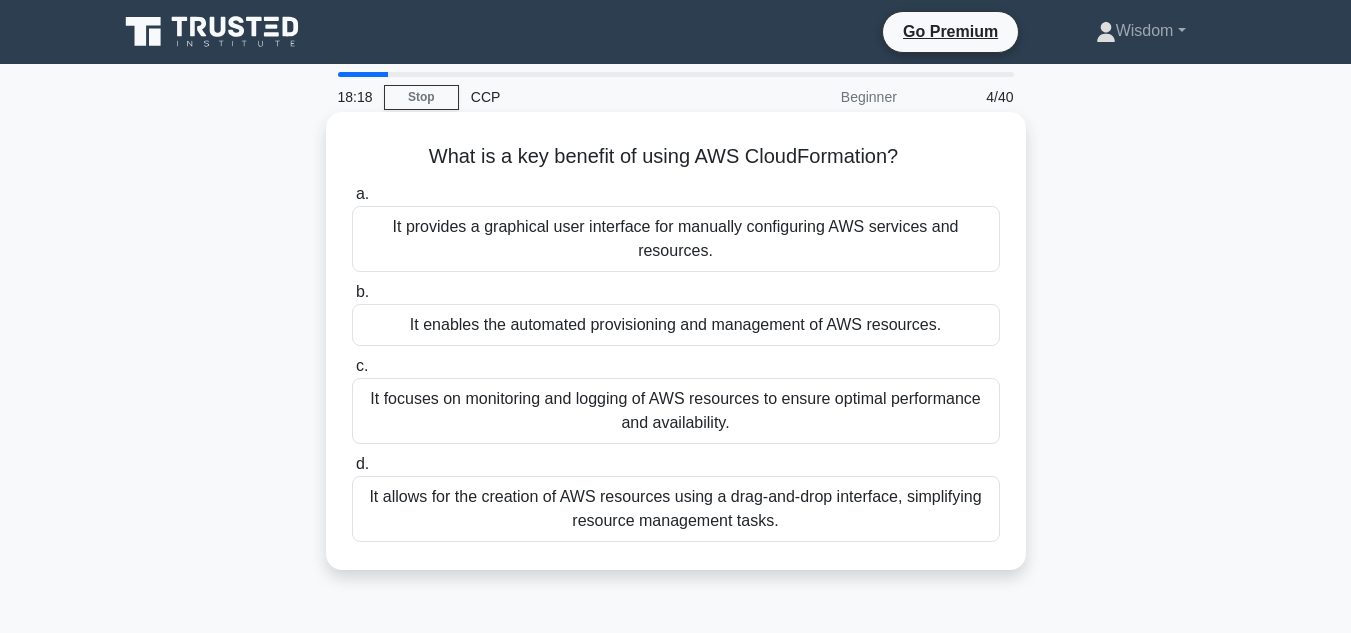 click on "It focuses on monitoring and logging of AWS resources to ensure optimal performance and availability." at bounding box center (676, 411) 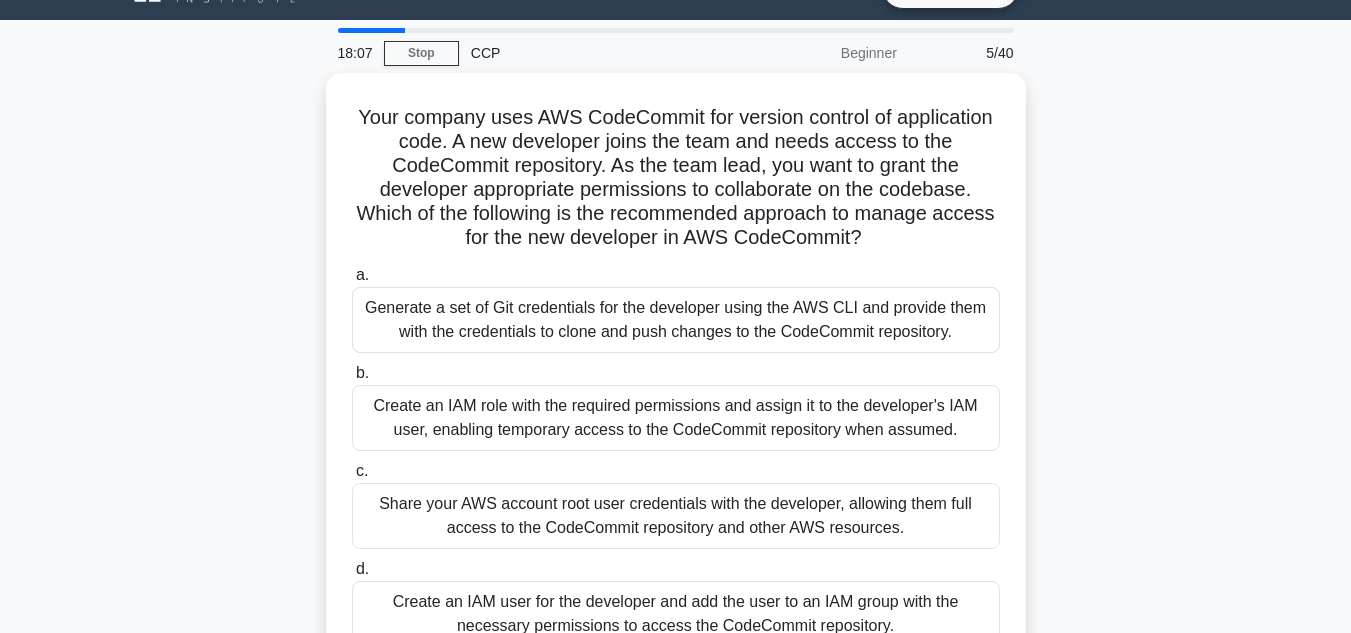 scroll, scrollTop: 26, scrollLeft: 0, axis: vertical 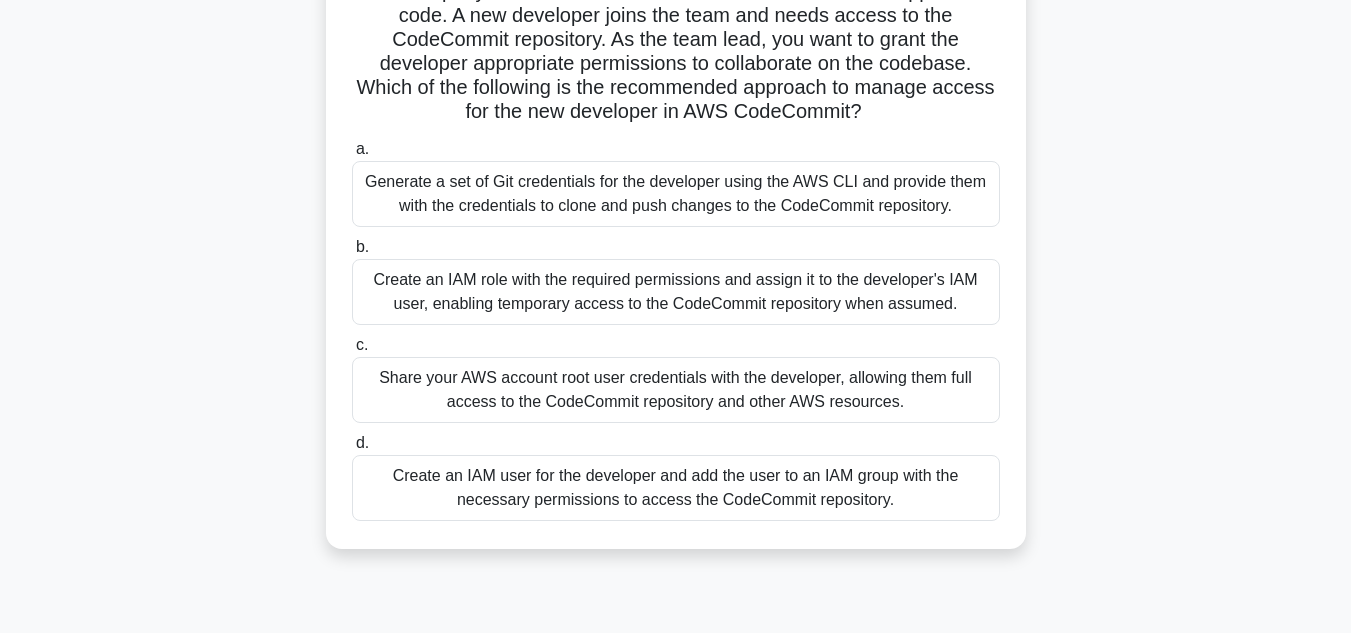 click on "Create an IAM user for the developer and add the user to an IAM group with the necessary permissions to access the CodeCommit repository." at bounding box center (676, 488) 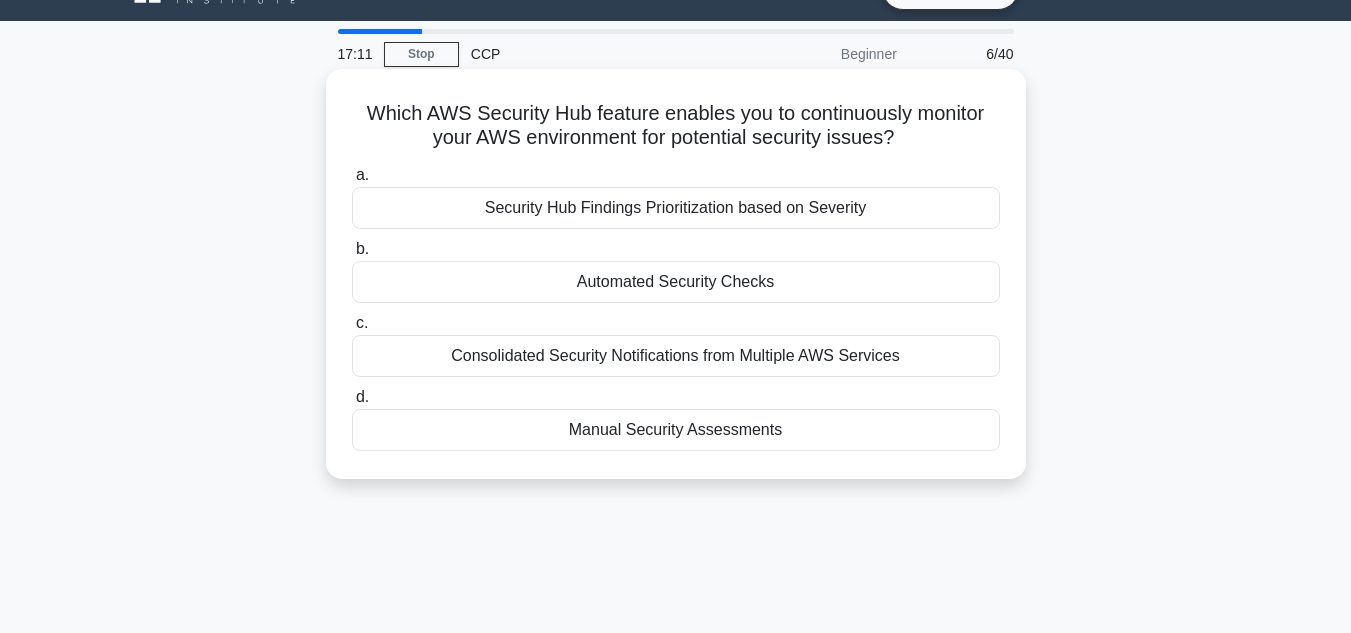 scroll, scrollTop: 0, scrollLeft: 0, axis: both 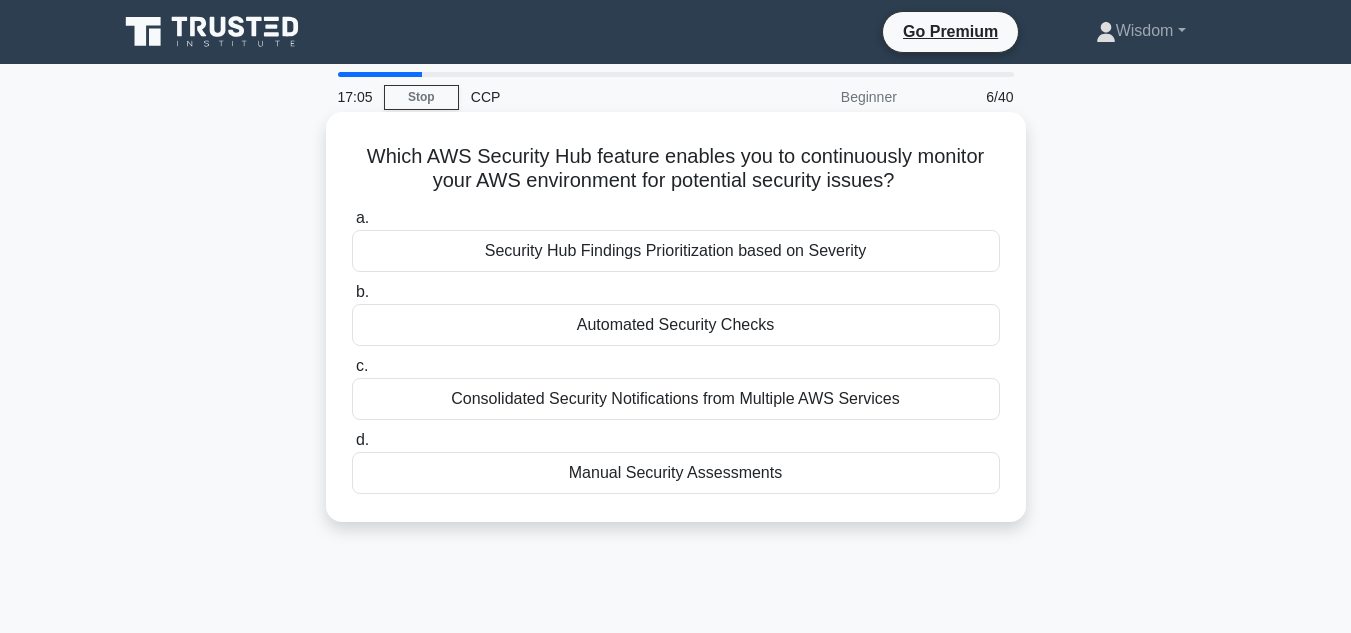 click on "Automated Security Checks" at bounding box center (676, 325) 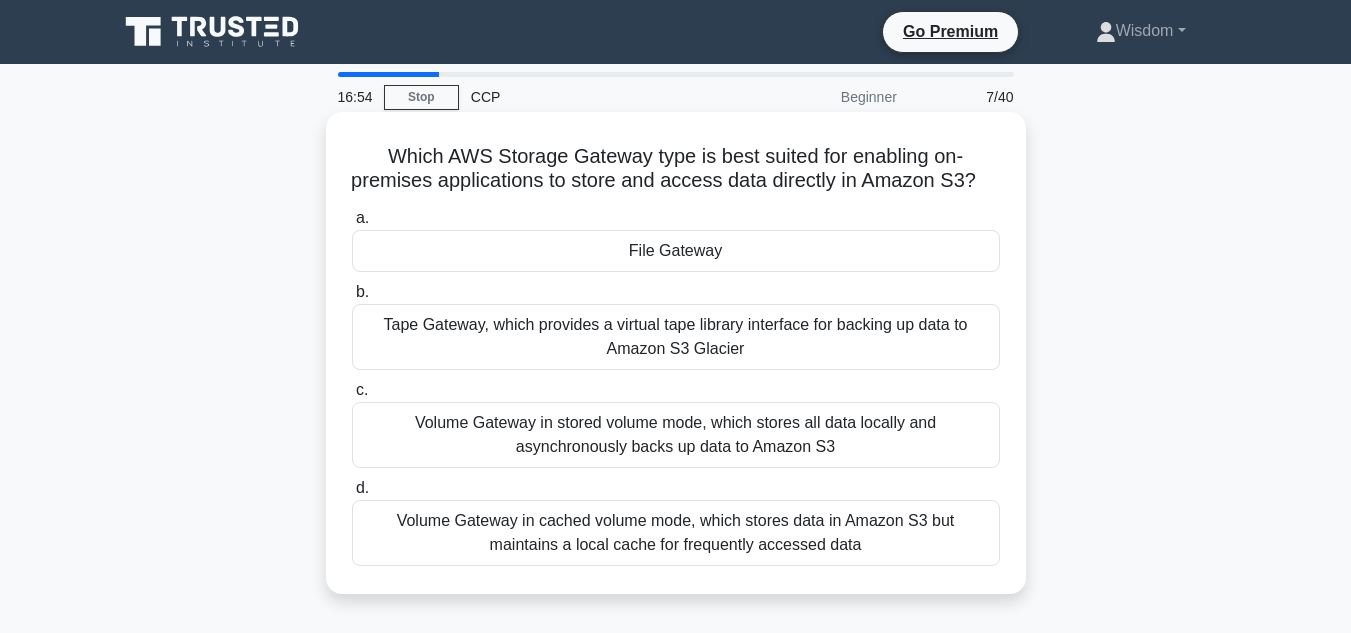 click on "File Gateway" at bounding box center (676, 251) 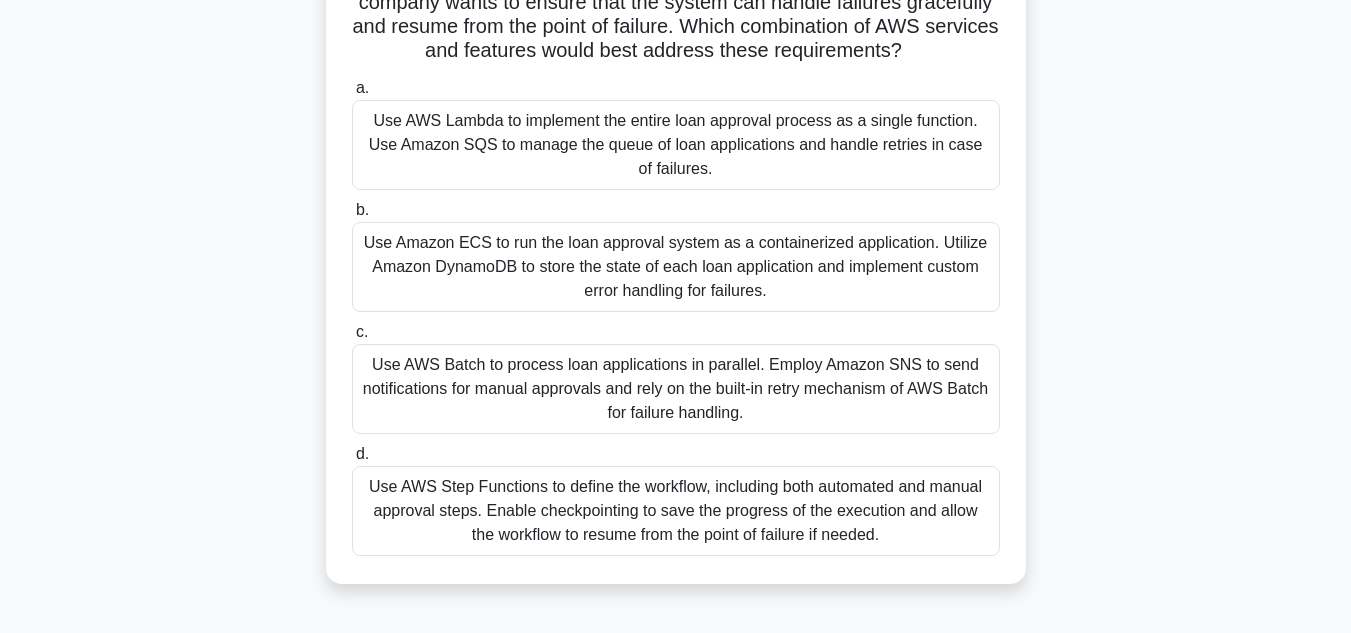 scroll, scrollTop: 256, scrollLeft: 0, axis: vertical 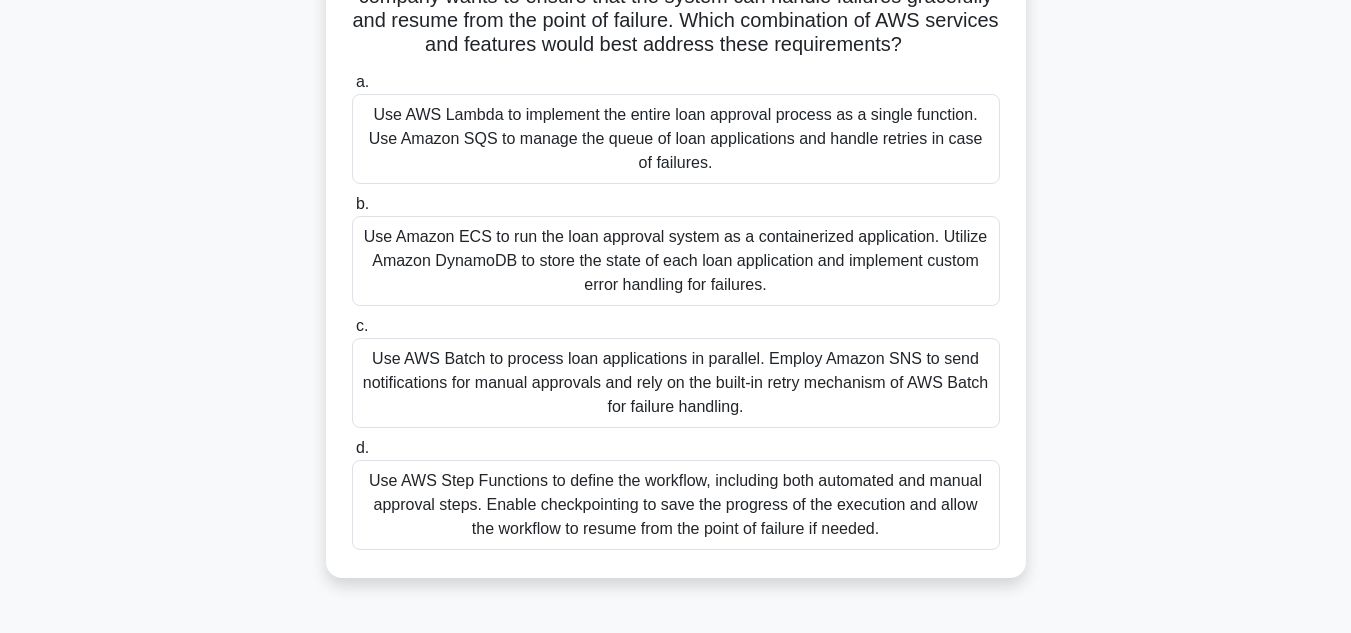 click on "Use Amazon ECS to run the loan approval system as a containerized application. Utilize Amazon DynamoDB to store the state of each loan application and implement custom error handling for failures." at bounding box center [676, 261] 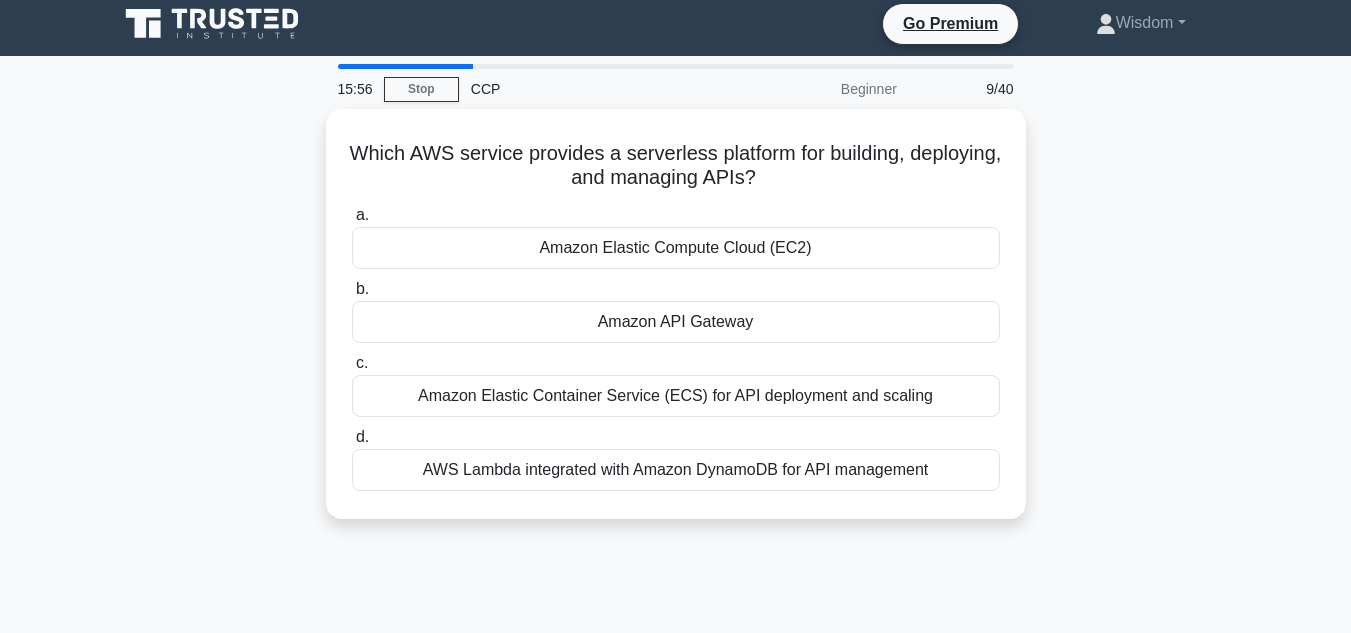 scroll, scrollTop: 0, scrollLeft: 0, axis: both 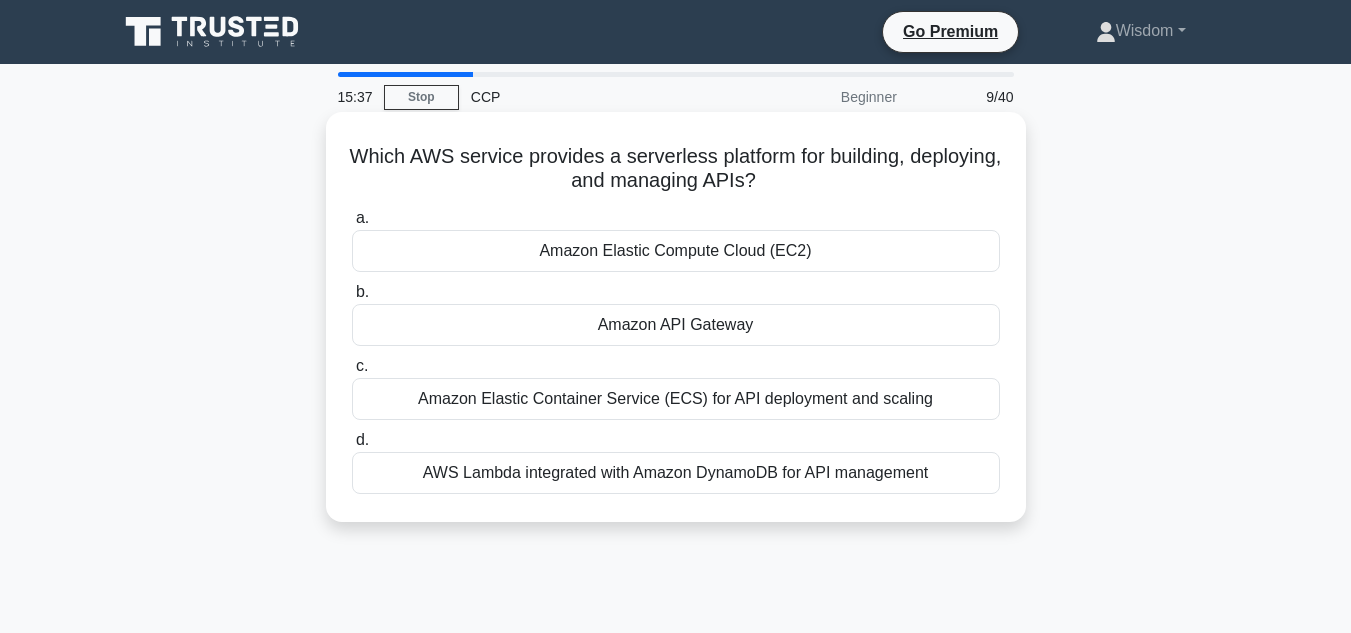 click on "Amazon API Gateway" at bounding box center [676, 325] 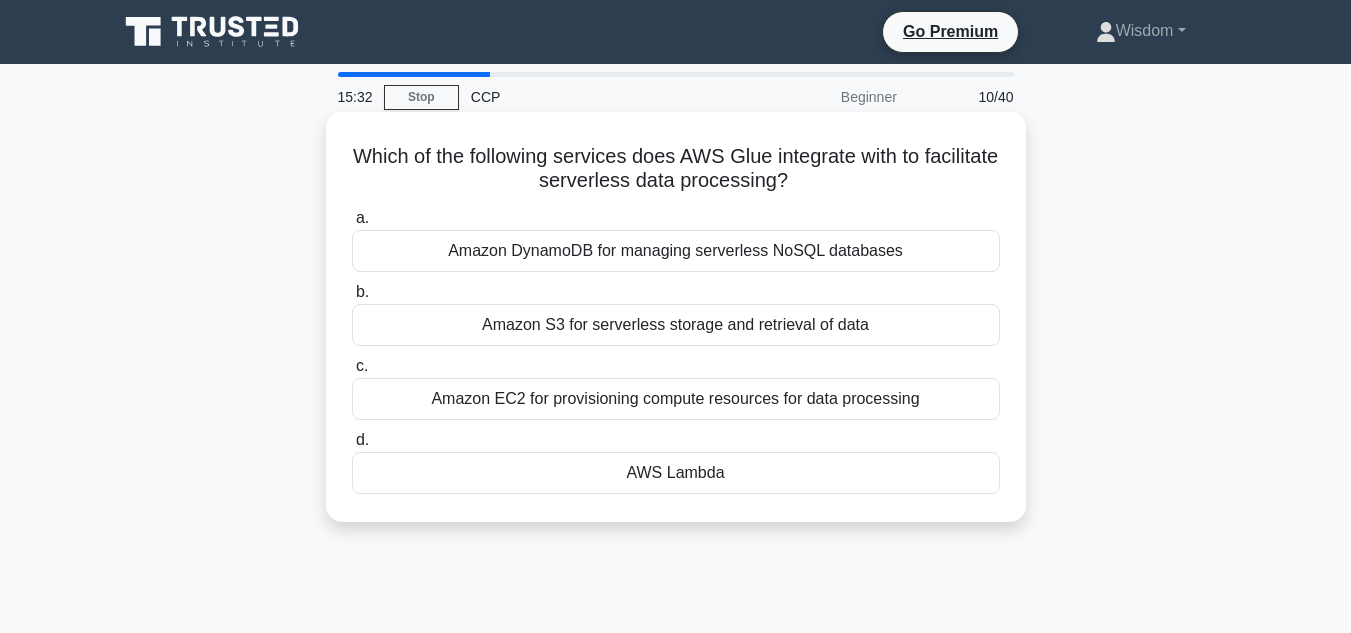 click on "AWS Lambda" at bounding box center (676, 473) 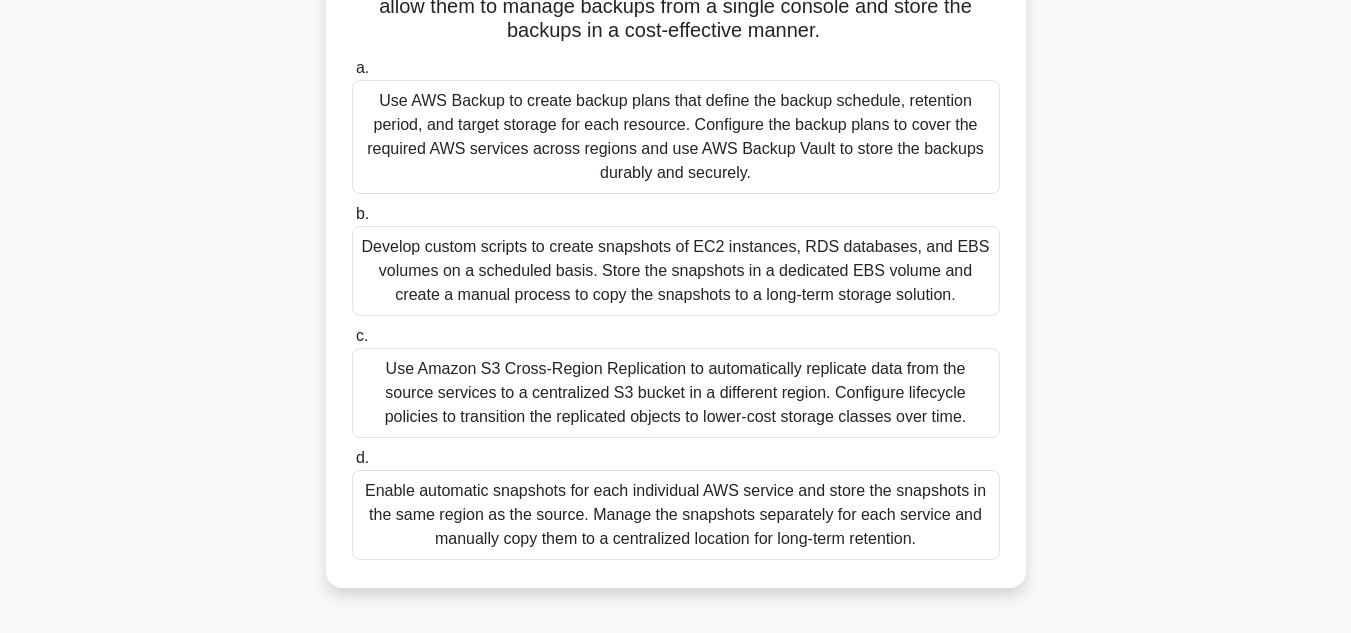 scroll, scrollTop: 249, scrollLeft: 0, axis: vertical 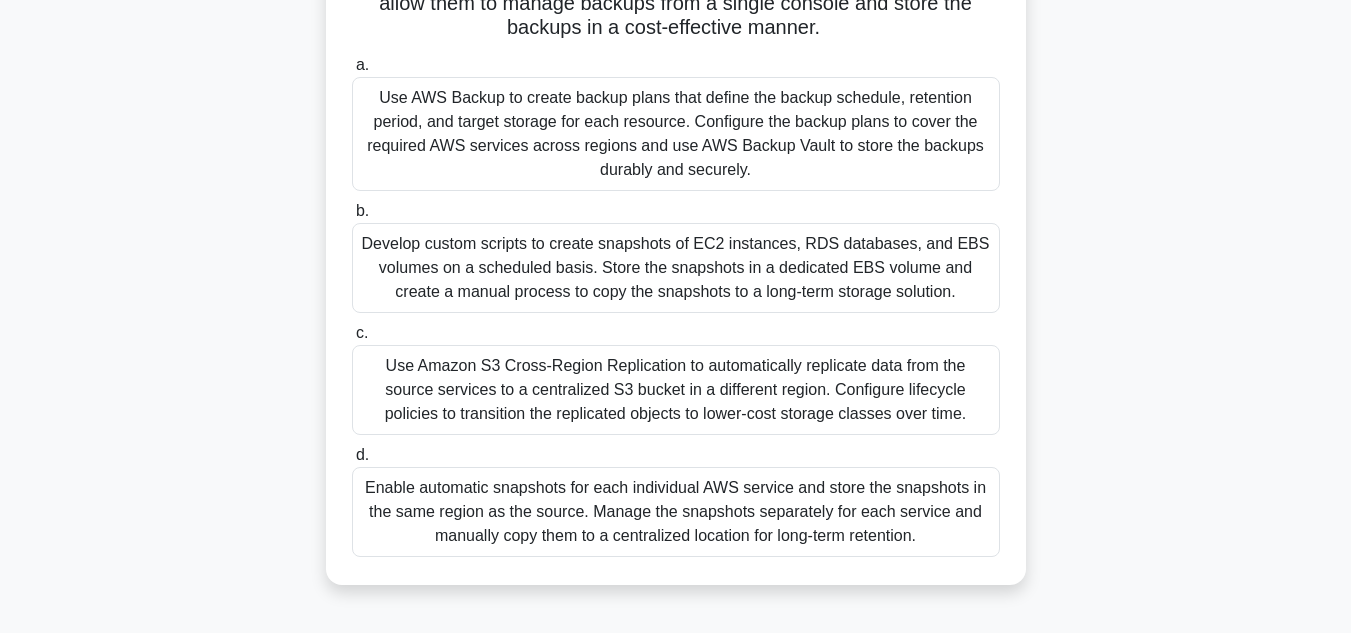 click on "Use AWS Backup to create backup plans that define the backup schedule, retention period, and target storage for each resource. Configure the backup plans to cover the required AWS services across regions and use AWS Backup Vault to store the backups durably and securely." at bounding box center (676, 134) 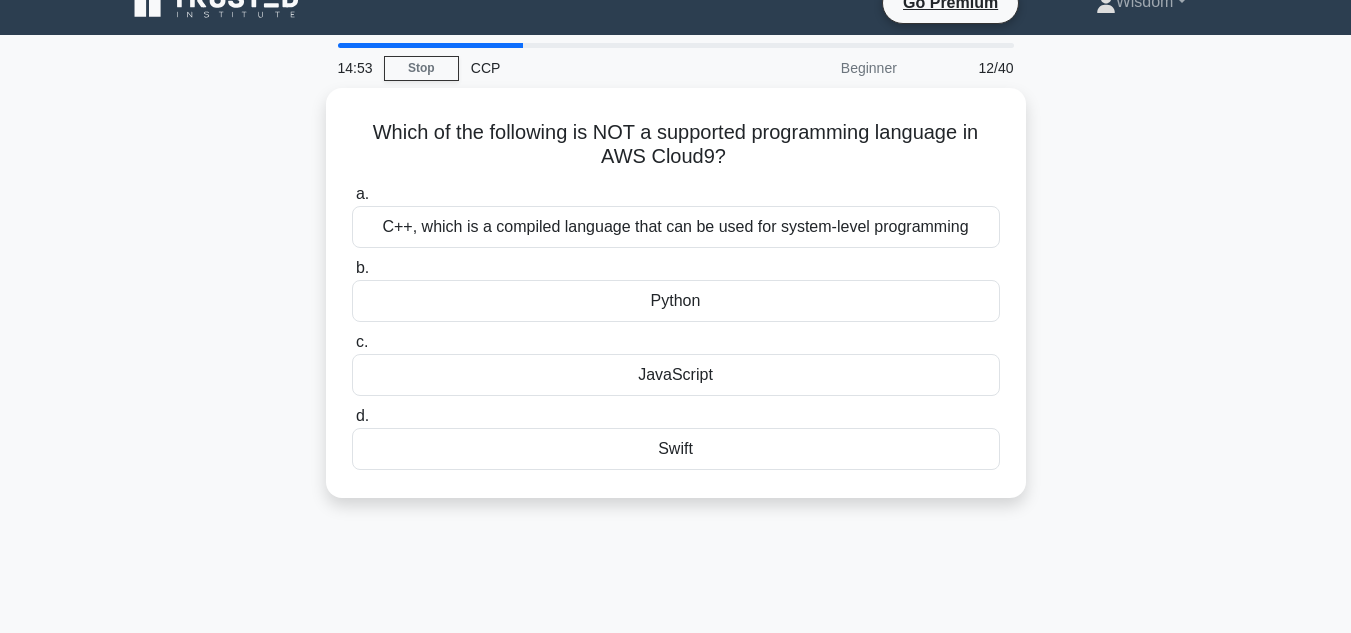 scroll, scrollTop: 0, scrollLeft: 0, axis: both 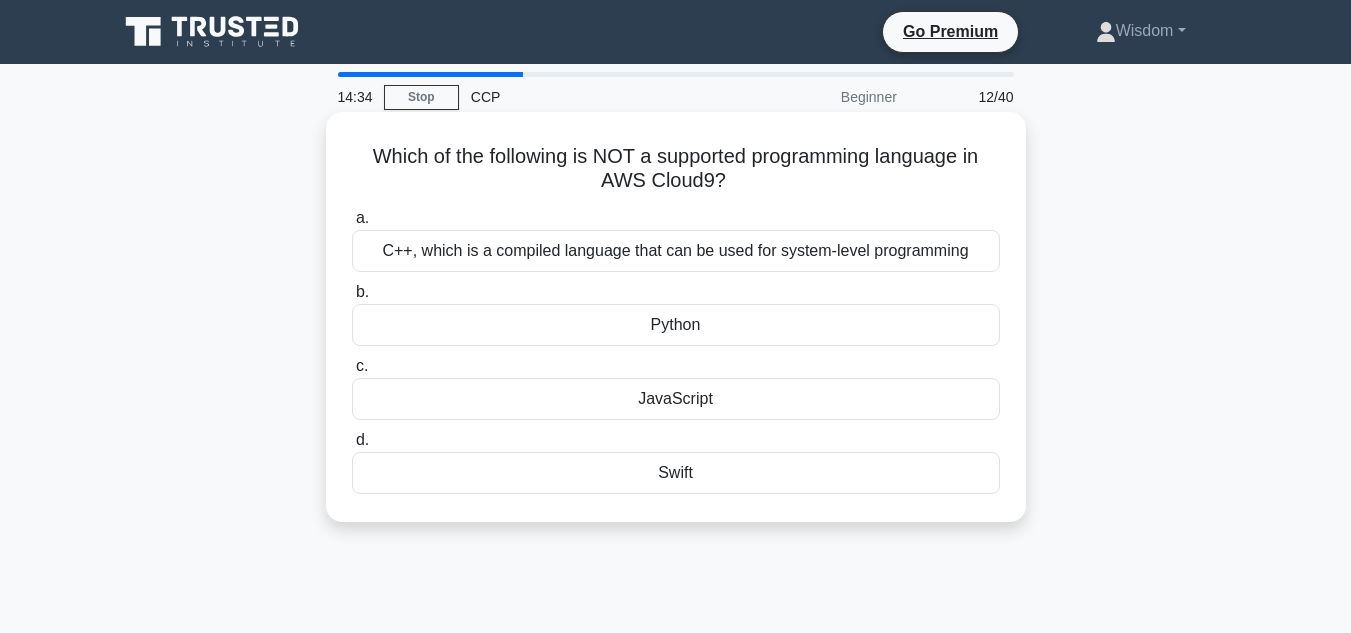 click on "C++, which is a compiled language that can be used for system-level programming" at bounding box center [676, 251] 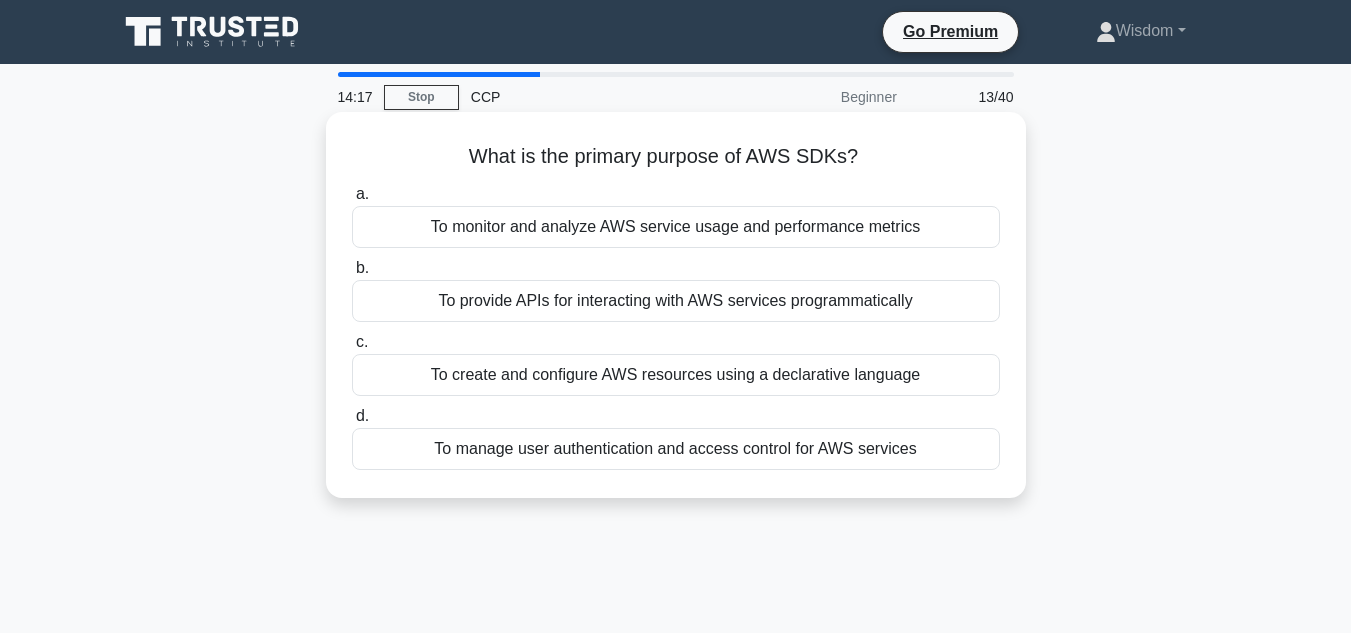 click on "To provide APIs for interacting with AWS services programmatically" at bounding box center [676, 301] 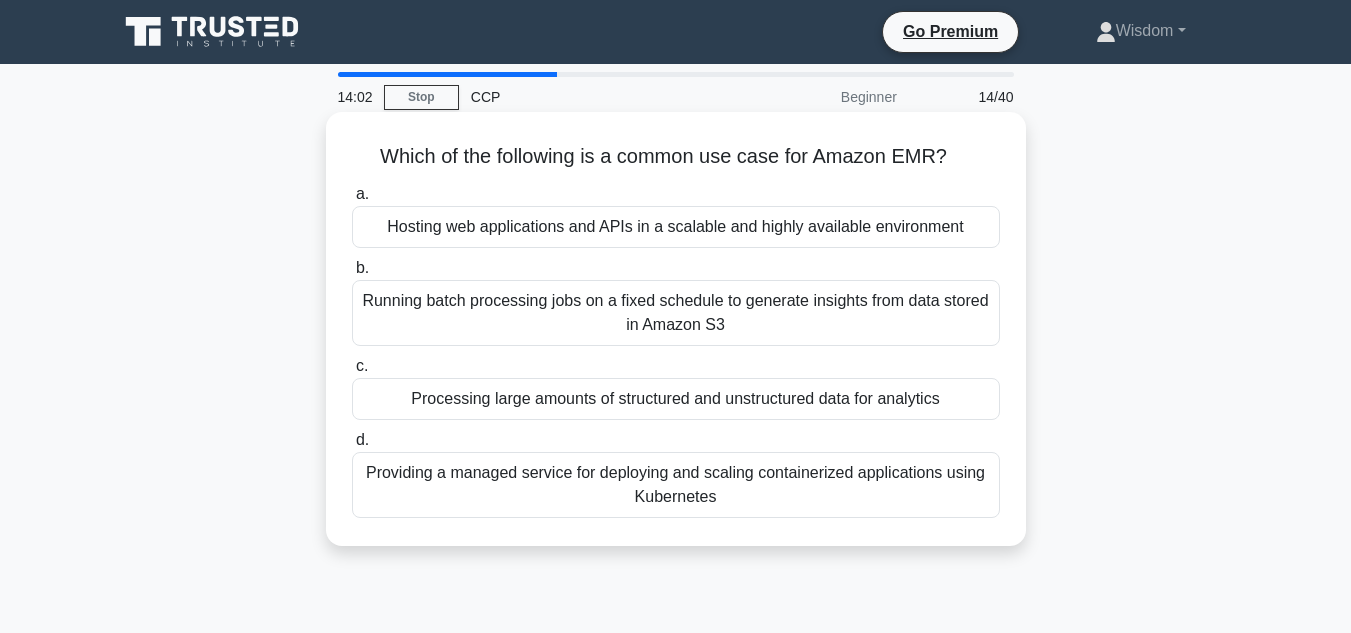 click on "Processing large amounts of structured and unstructured data for analytics" at bounding box center (676, 399) 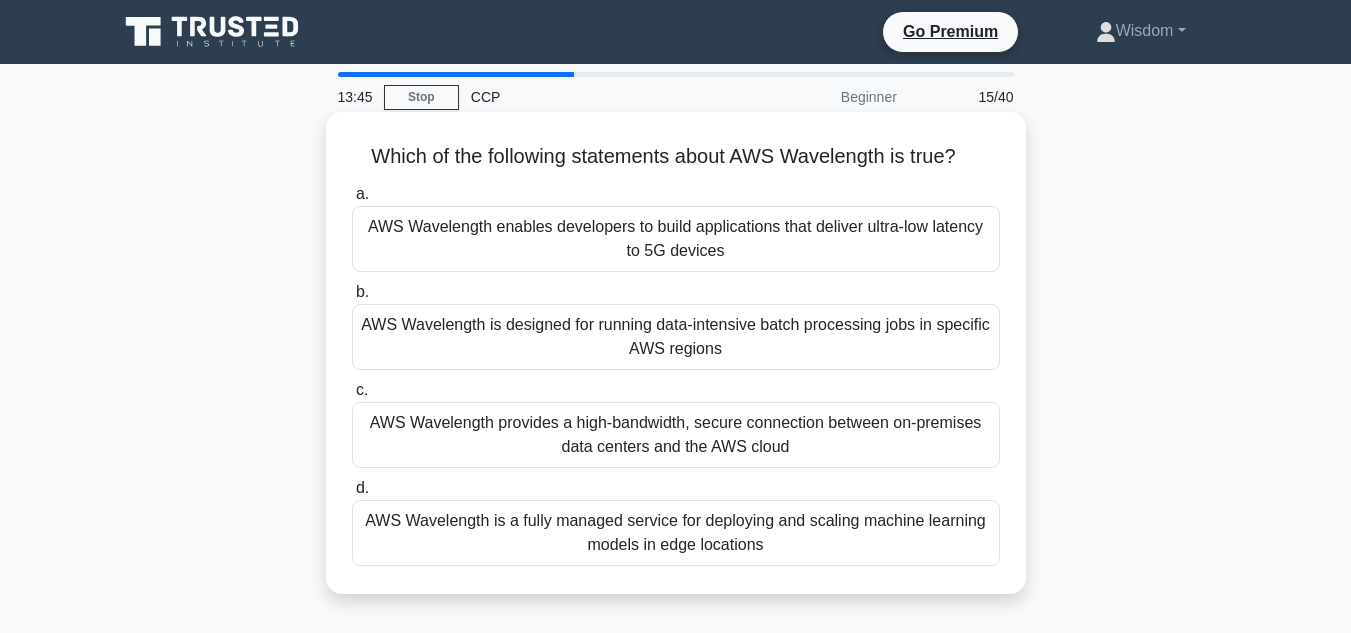 click on "AWS Wavelength is a fully managed service for deploying and scaling machine learning models in edge locations" at bounding box center (676, 533) 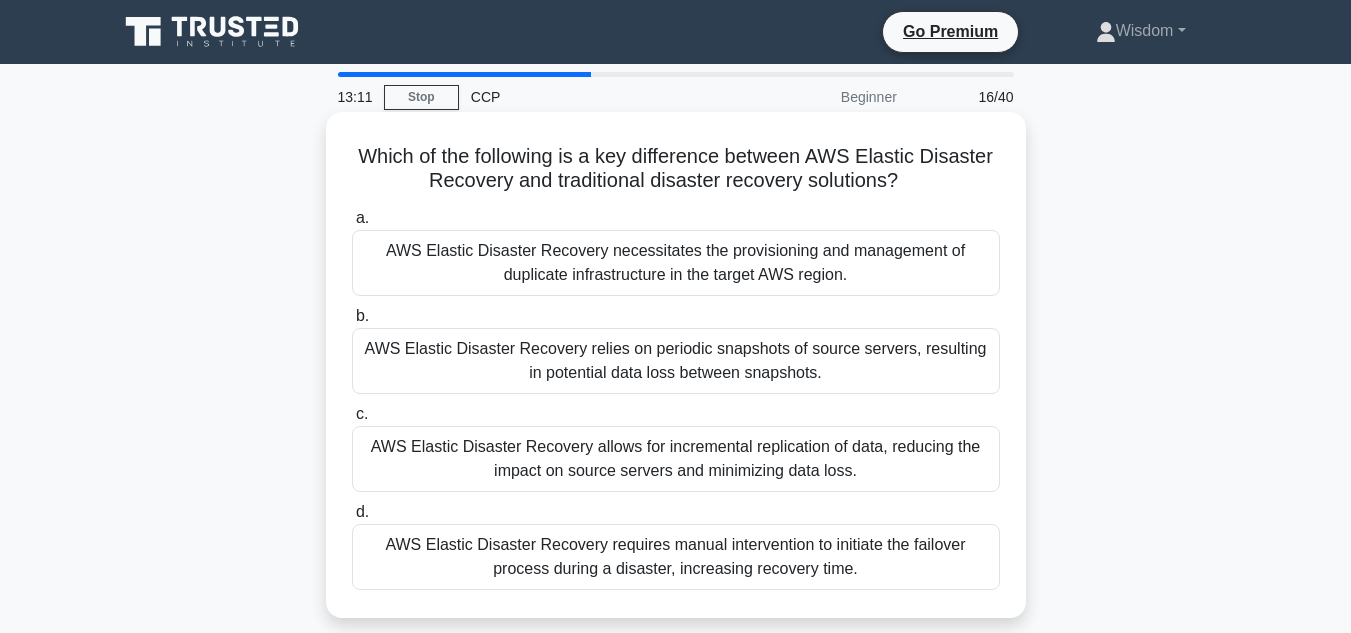 click on "AWS Elastic Disaster Recovery necessitates the provisioning and management of duplicate infrastructure in the target AWS region." at bounding box center [676, 263] 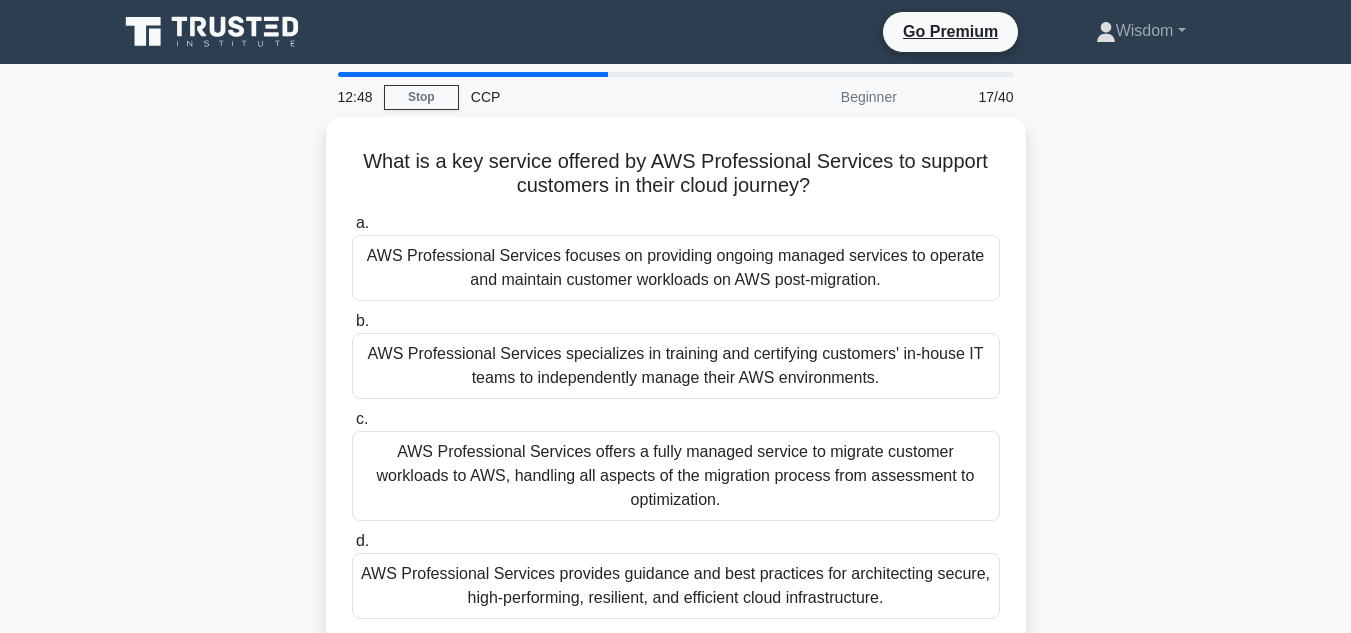 click on "AWS Professional Services focuses on providing ongoing managed services to operate and maintain customer workloads on AWS post-migration." at bounding box center (676, 268) 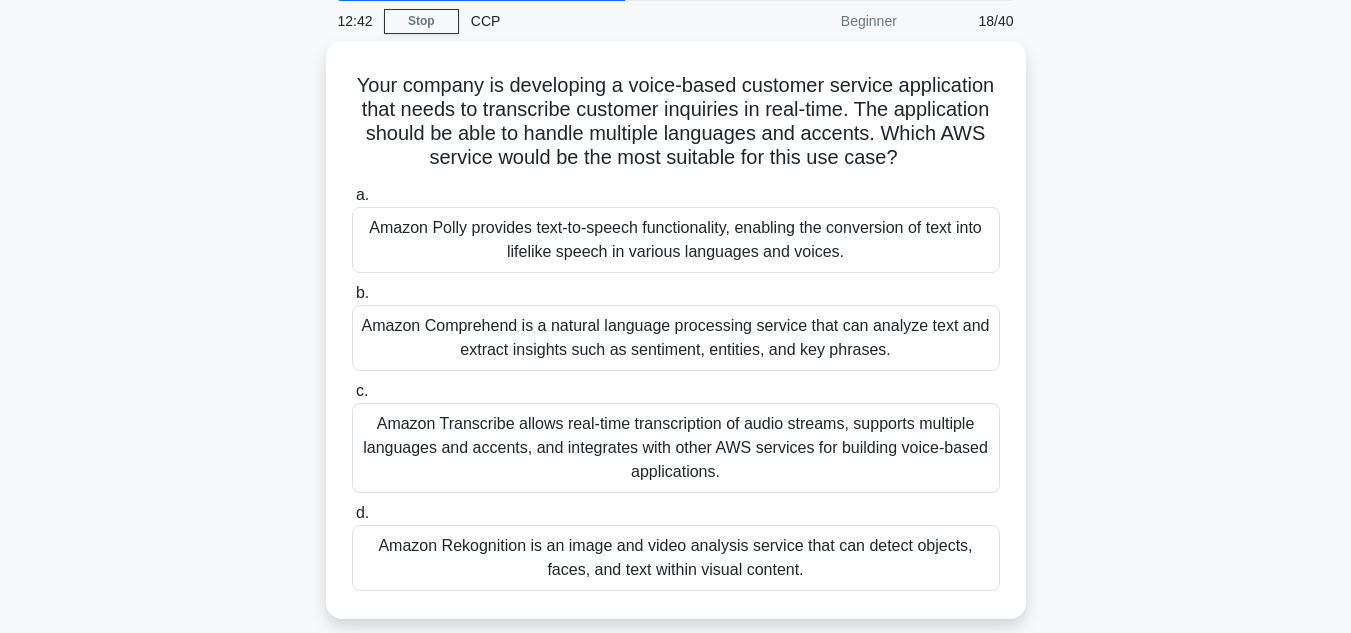 scroll, scrollTop: 83, scrollLeft: 0, axis: vertical 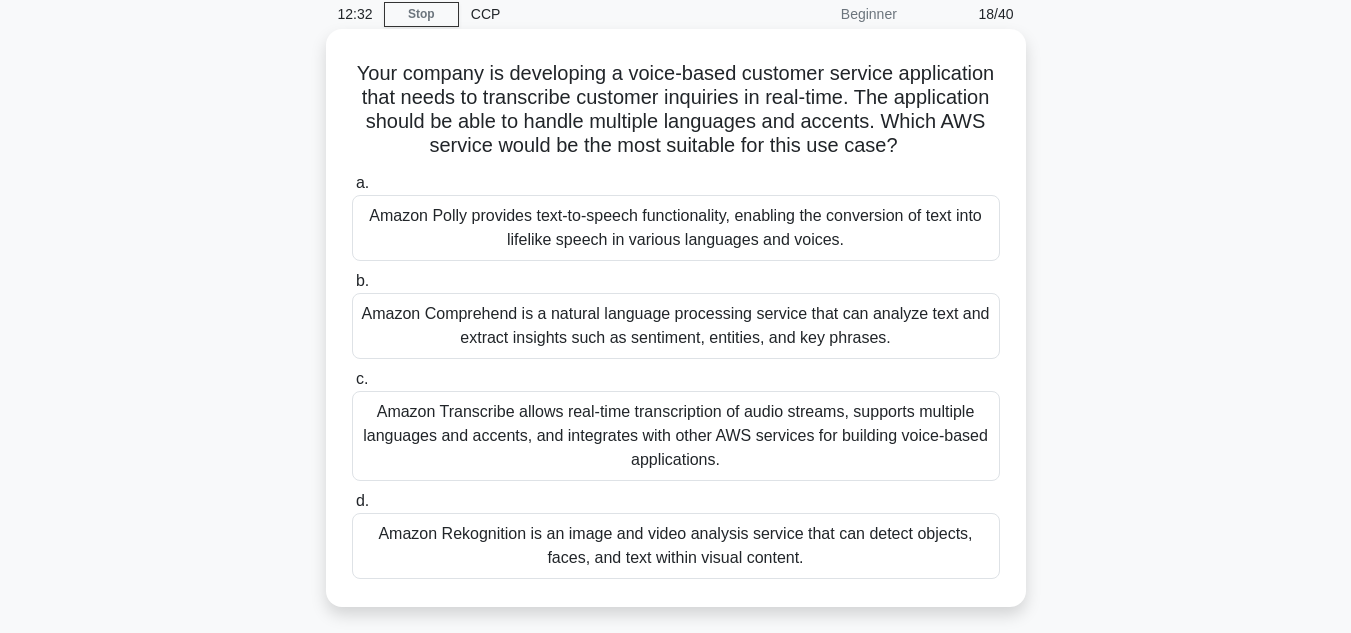click on "Amazon Polly provides text-to-speech functionality, enabling the conversion of text into lifelike speech in various languages and voices." at bounding box center [676, 228] 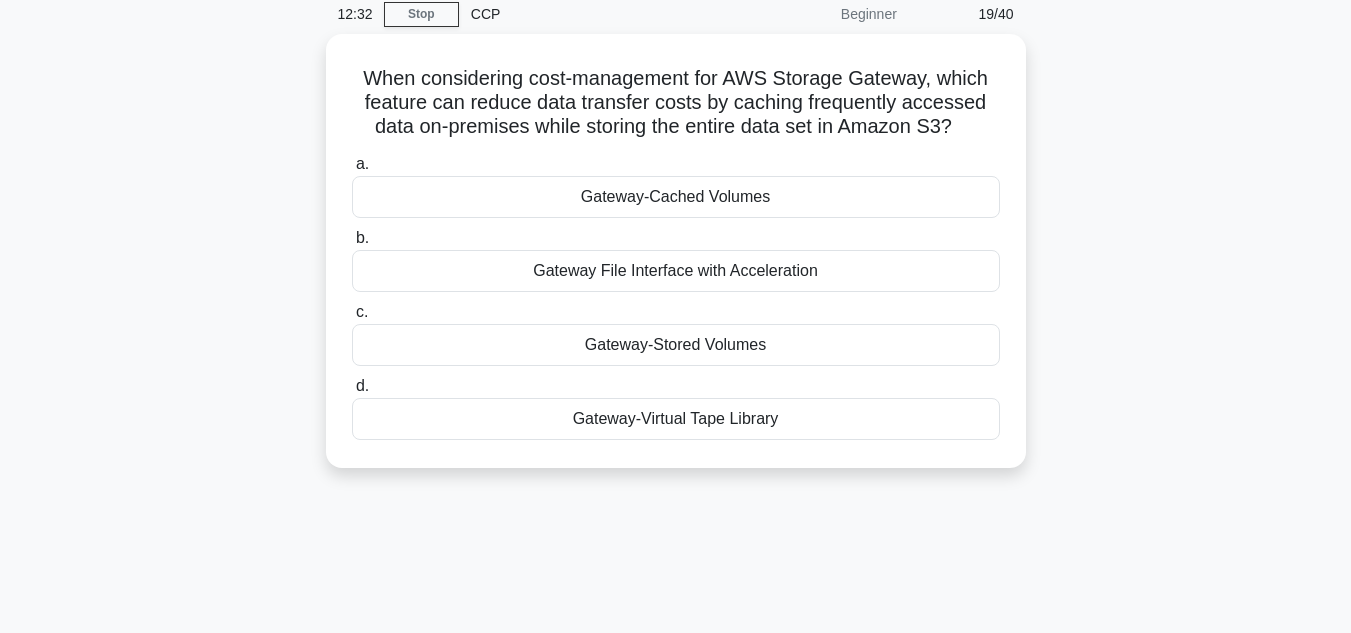 scroll, scrollTop: 0, scrollLeft: 0, axis: both 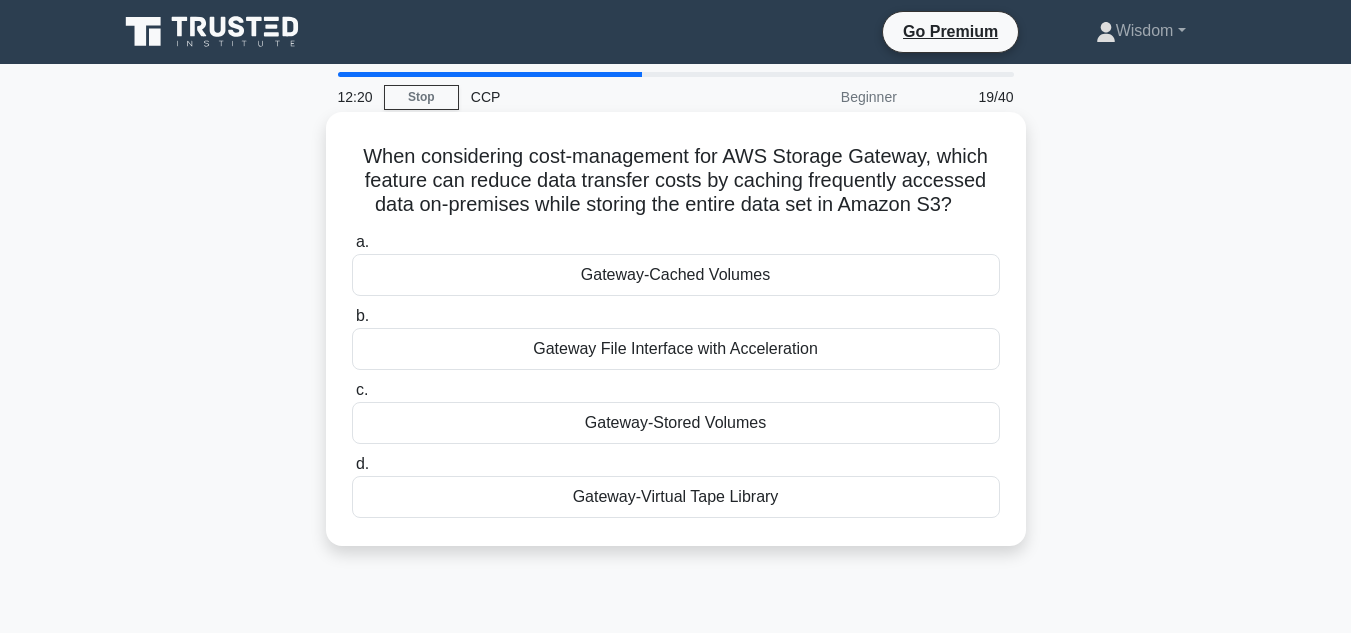 click on "Gateway File Interface with Acceleration" at bounding box center (676, 349) 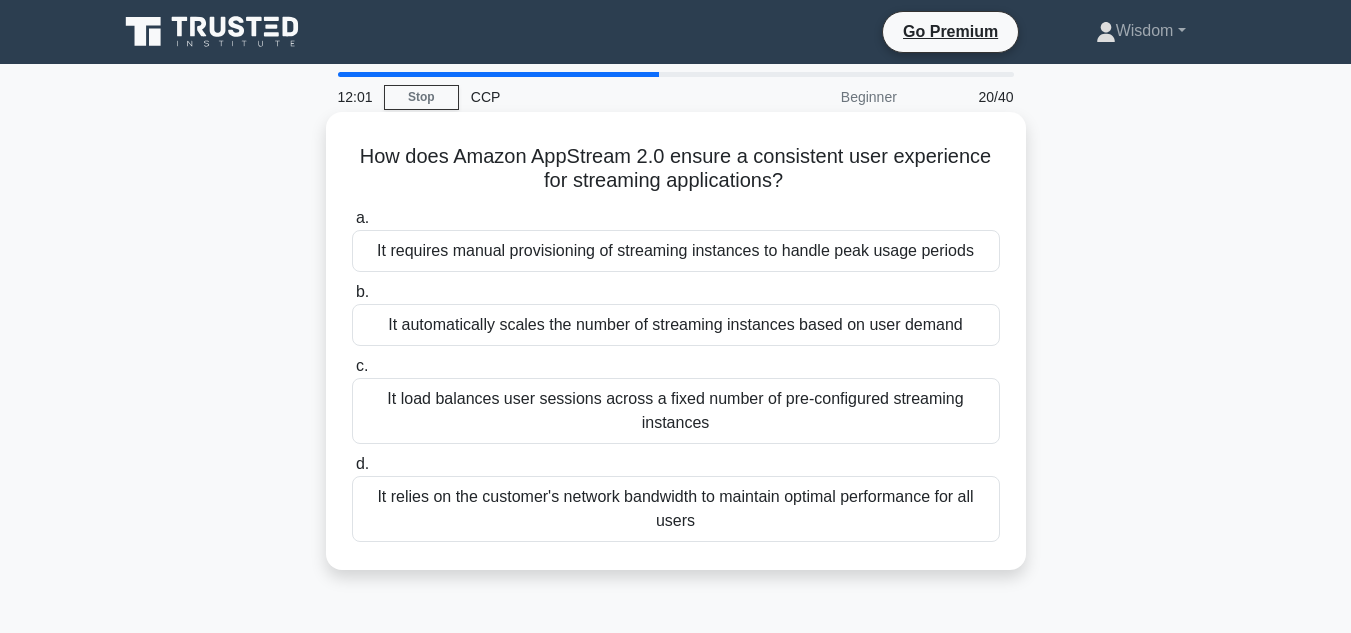 click on "It relies on the customer's network bandwidth to maintain optimal performance for all users" at bounding box center [676, 509] 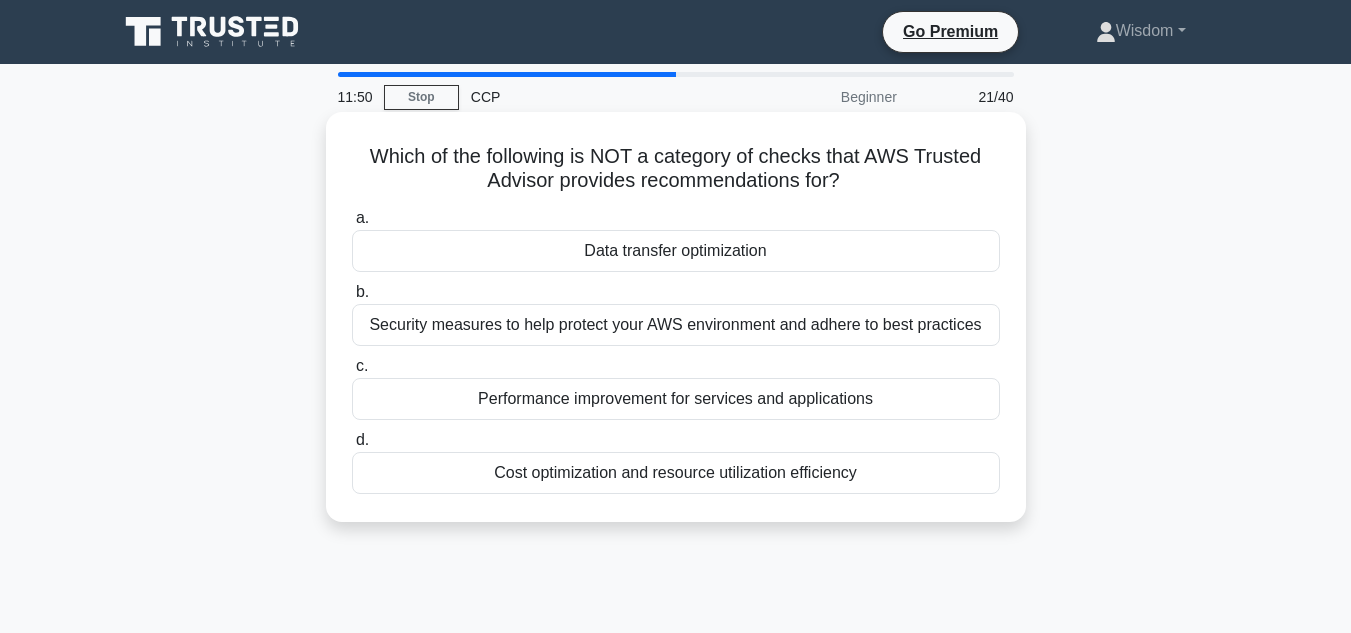 click on "Data transfer optimization" at bounding box center [676, 251] 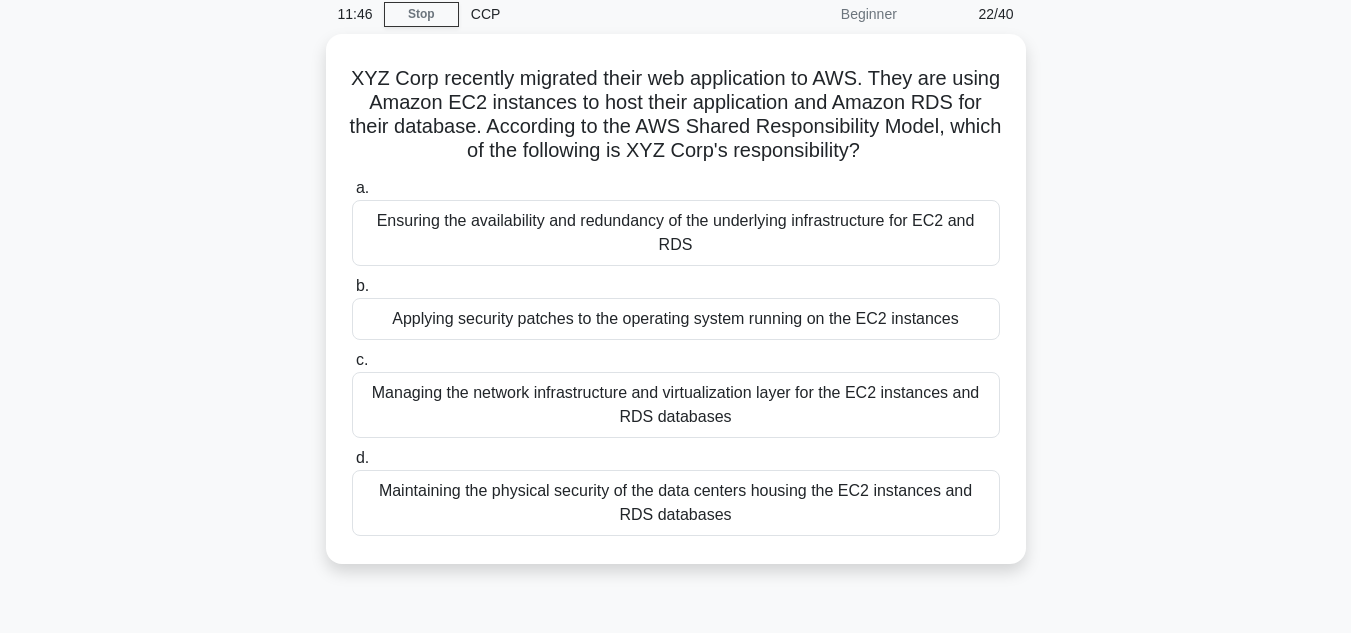 scroll, scrollTop: 98, scrollLeft: 0, axis: vertical 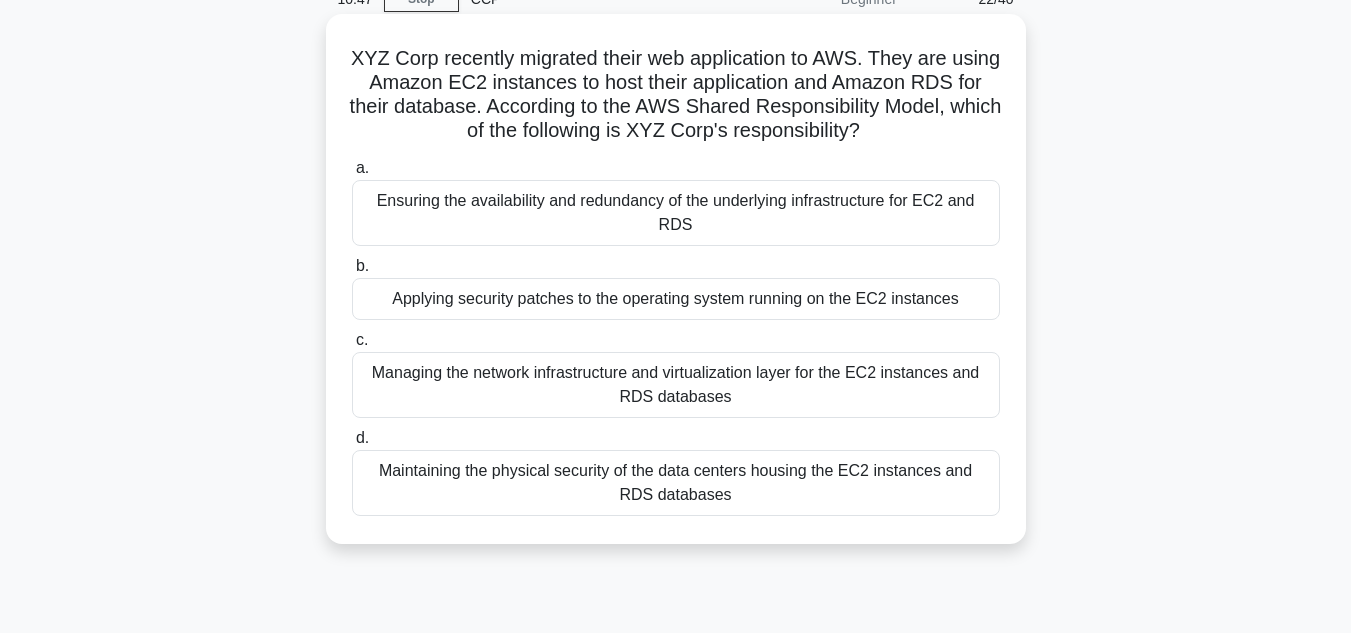 click on "Managing the network infrastructure and virtualization layer for the EC2 instances and RDS databases" at bounding box center [676, 385] 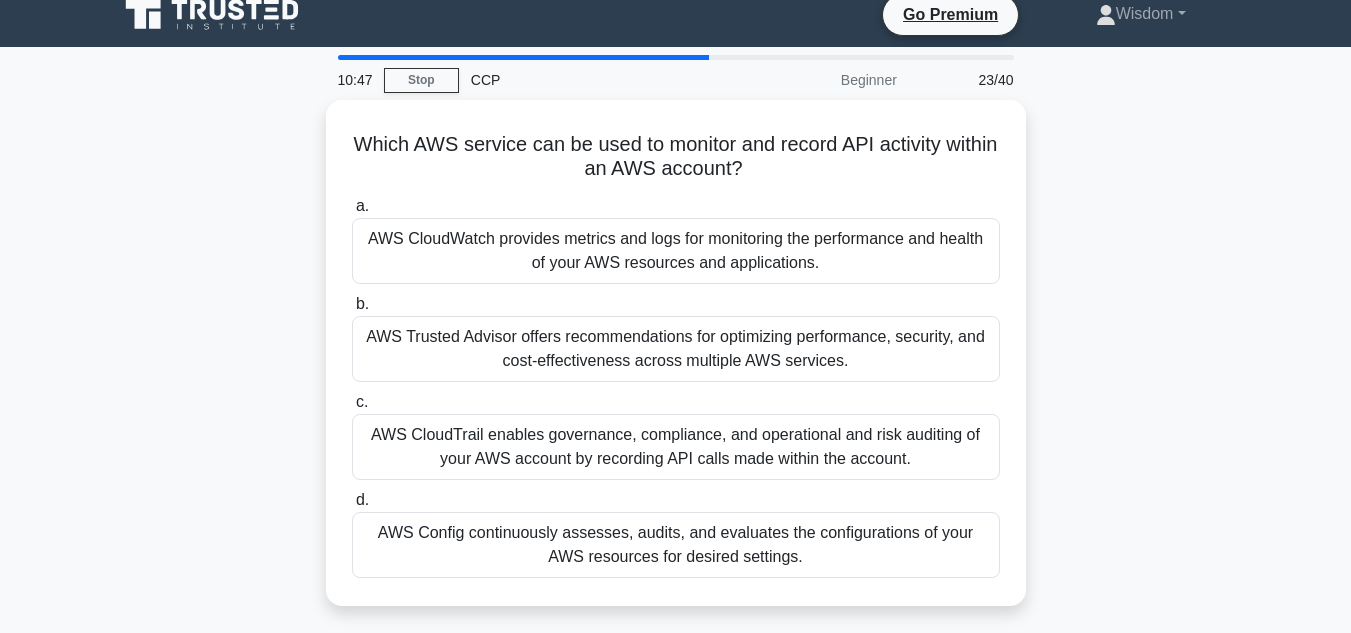 scroll, scrollTop: 0, scrollLeft: 0, axis: both 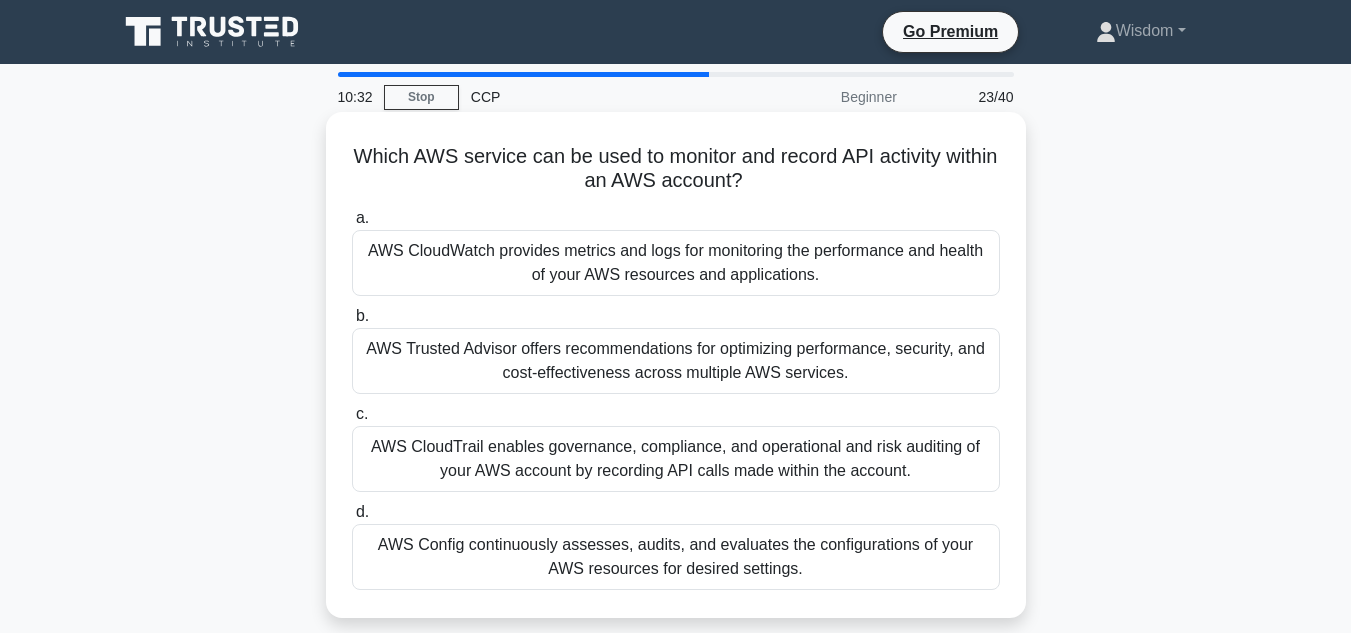 click on "AWS CloudTrail enables governance, compliance, and operational and risk auditing of your AWS account by recording API calls made within the account." at bounding box center (676, 459) 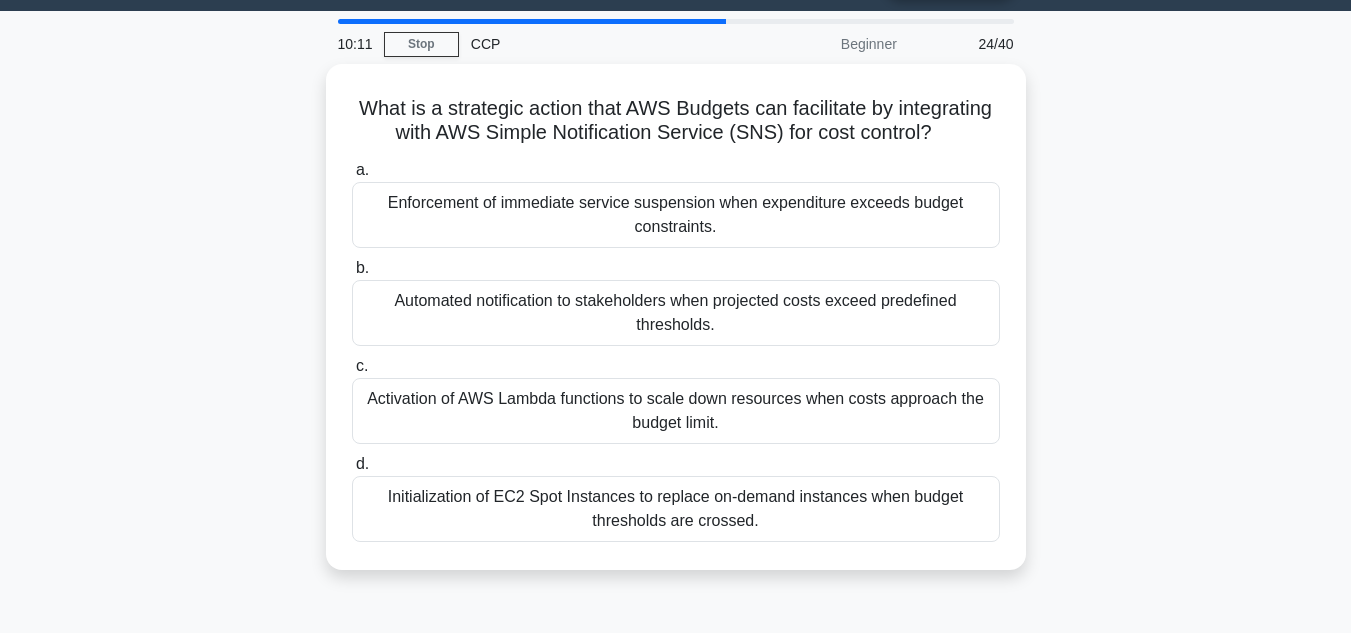 scroll, scrollTop: 50, scrollLeft: 0, axis: vertical 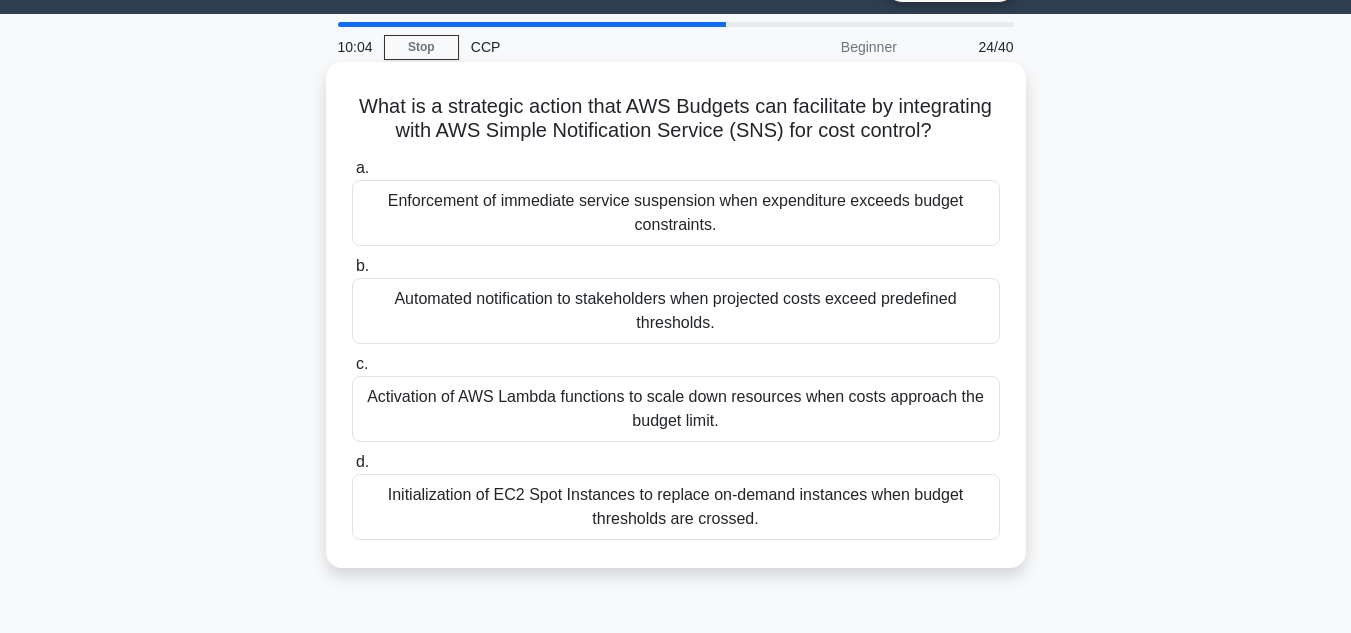 click on "Activation of AWS Lambda functions to scale down resources when costs approach the budget limit." at bounding box center (676, 409) 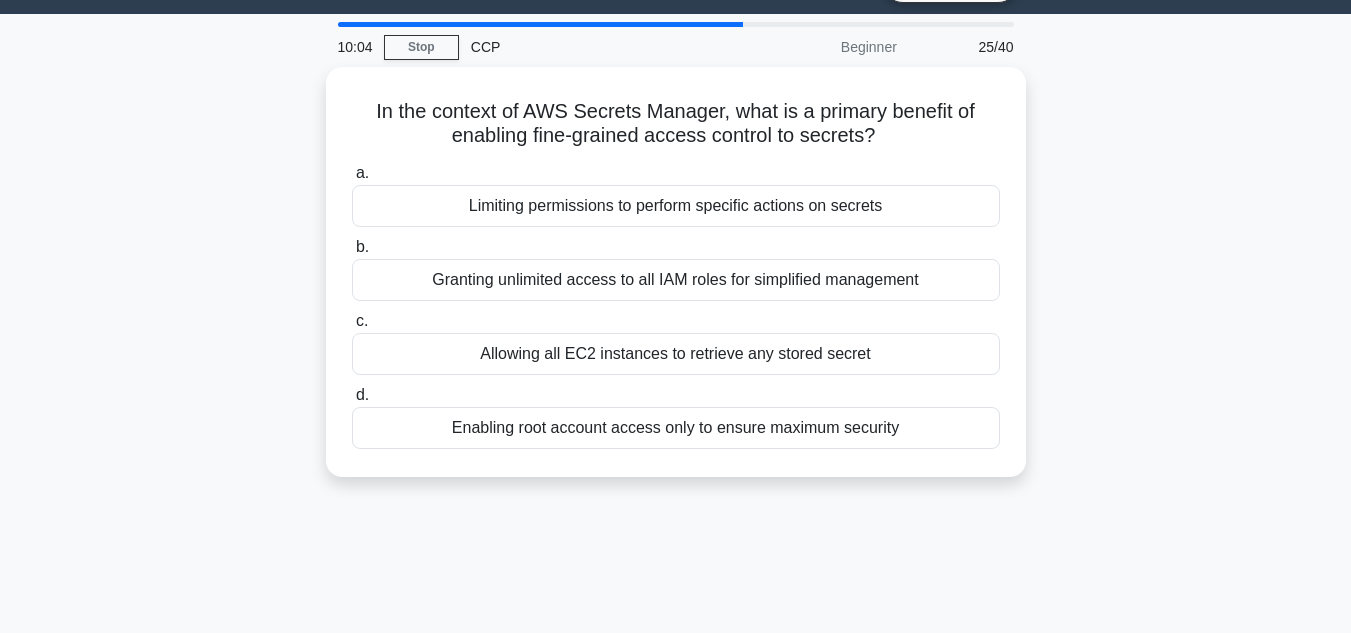 scroll, scrollTop: 0, scrollLeft: 0, axis: both 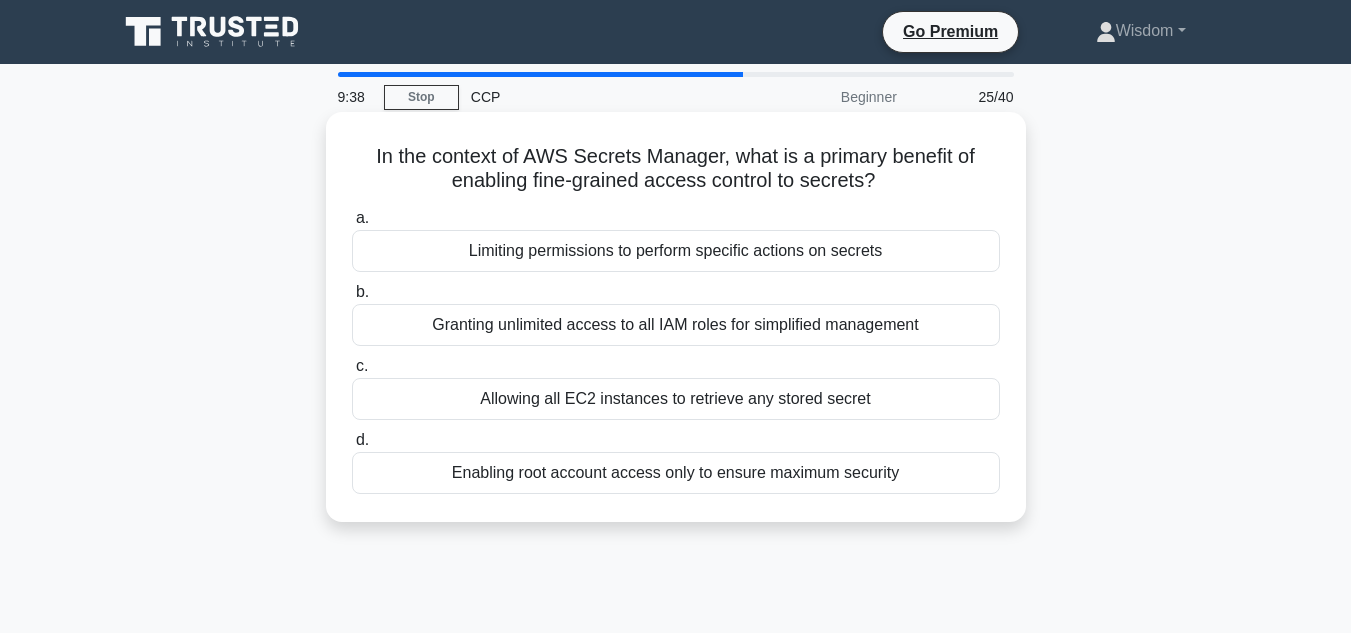 click on "Enabling root account access only to ensure maximum security" at bounding box center [676, 473] 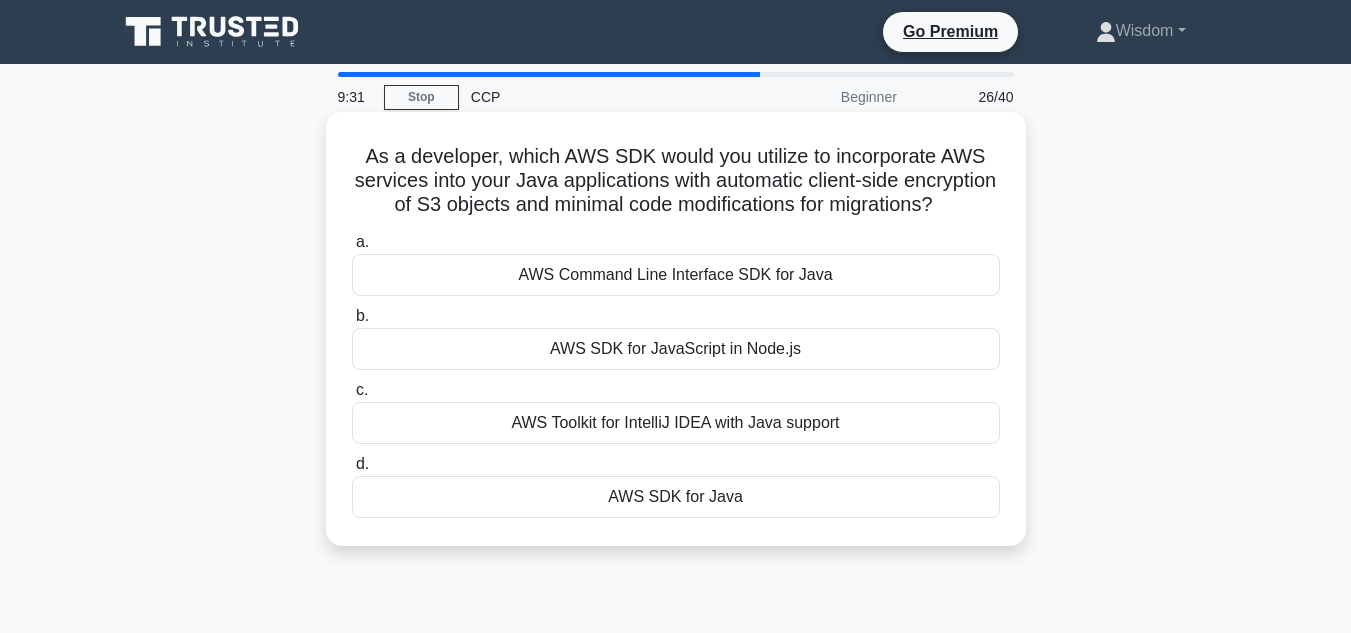 click on "AWS SDK for Java" at bounding box center (676, 497) 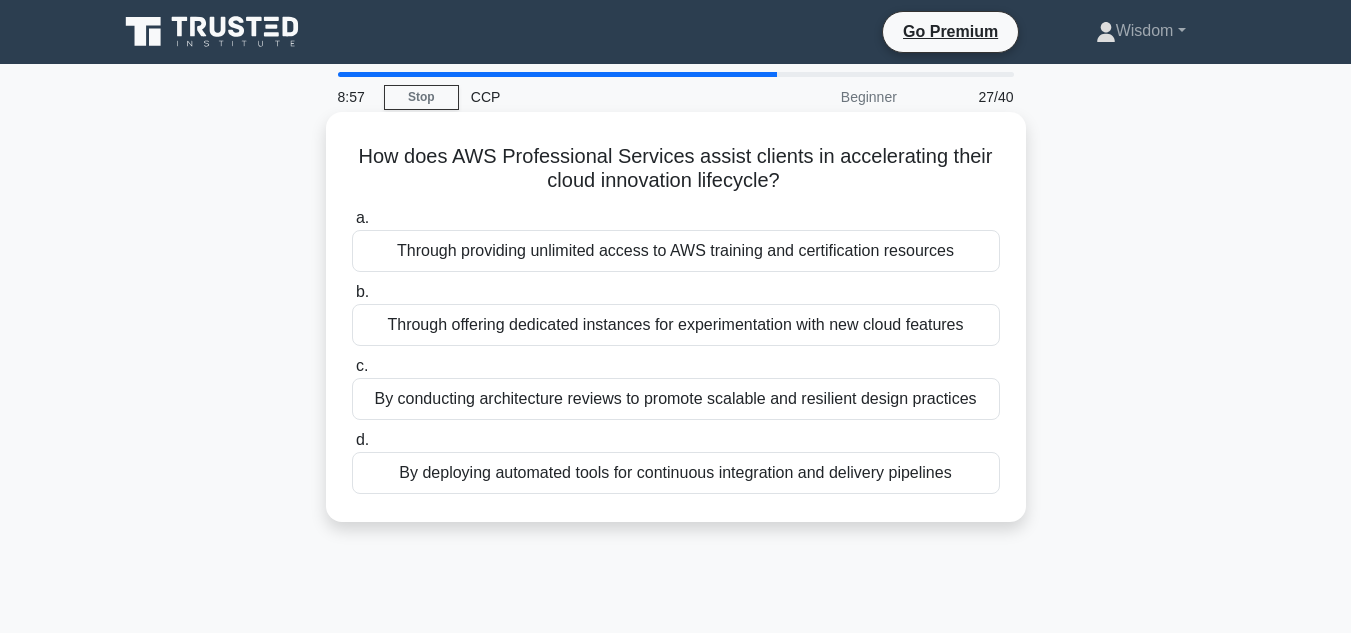 click on "Through providing unlimited access to AWS training and certification resources" at bounding box center [676, 251] 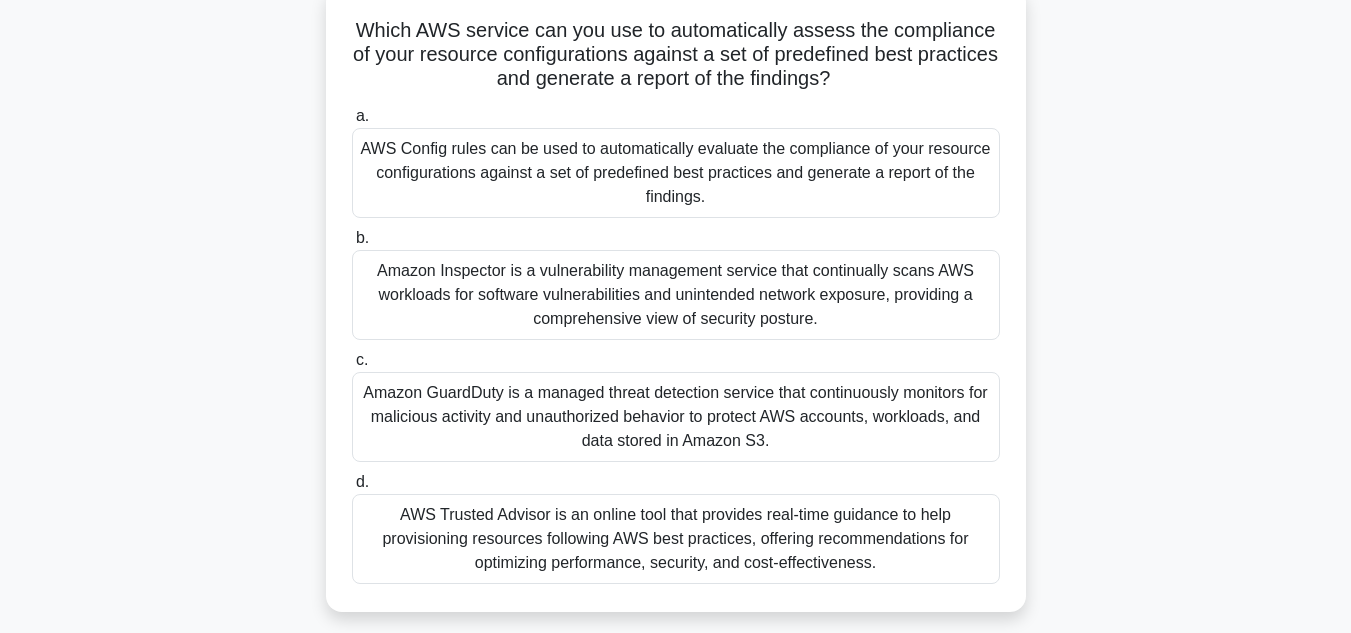 scroll, scrollTop: 135, scrollLeft: 0, axis: vertical 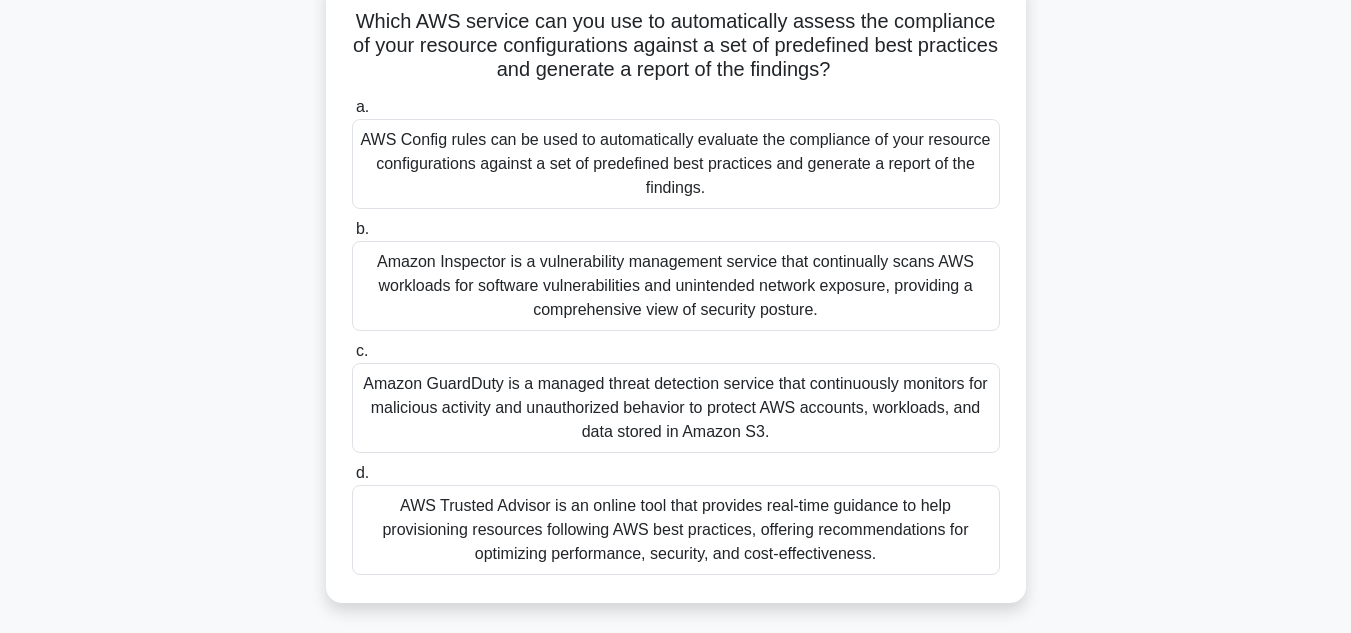 click on "AWS Config rules can be used to automatically evaluate the compliance of your resource configurations against a set of predefined best practices and generate a report of the findings." at bounding box center (676, 164) 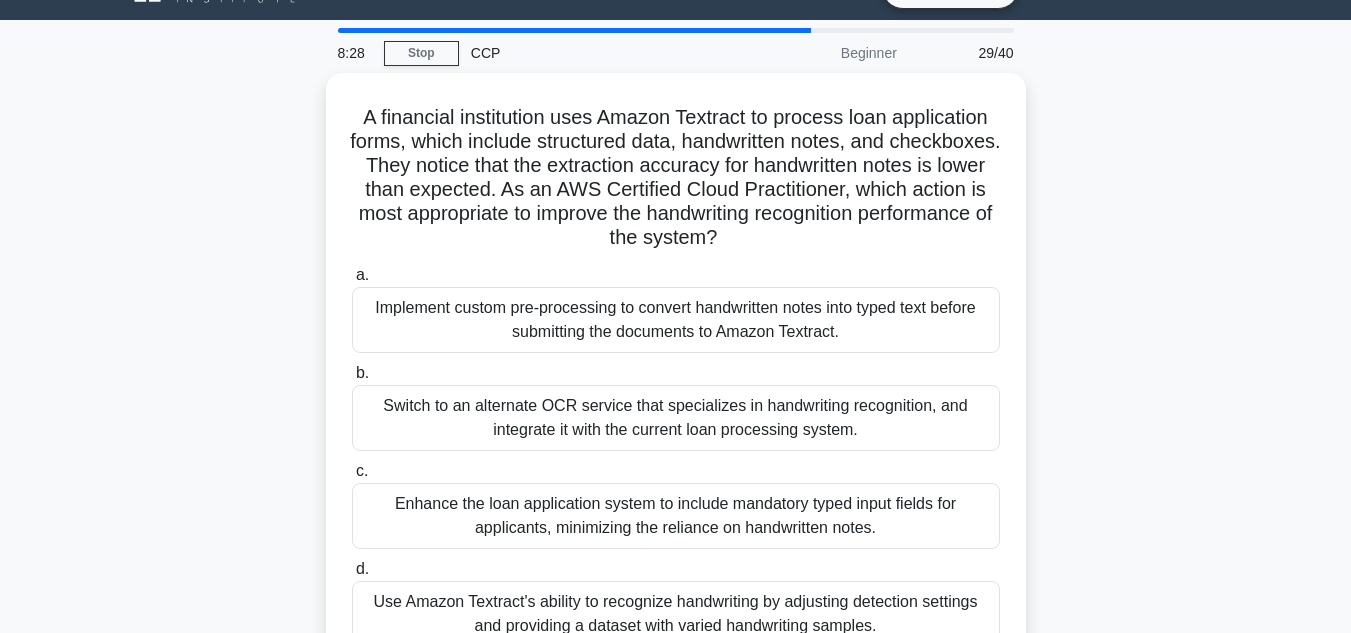scroll, scrollTop: 0, scrollLeft: 0, axis: both 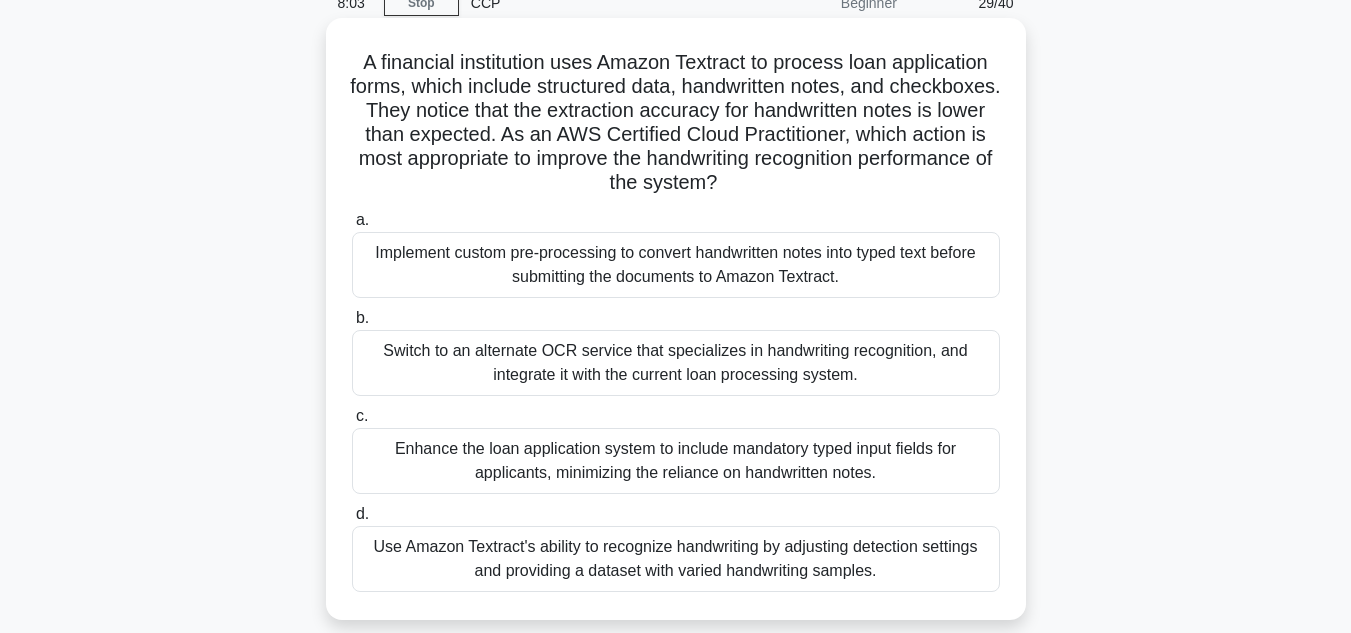 click on "Use Amazon Textract's ability to recognize handwriting by adjusting detection settings and providing a dataset with varied handwriting samples." at bounding box center (676, 559) 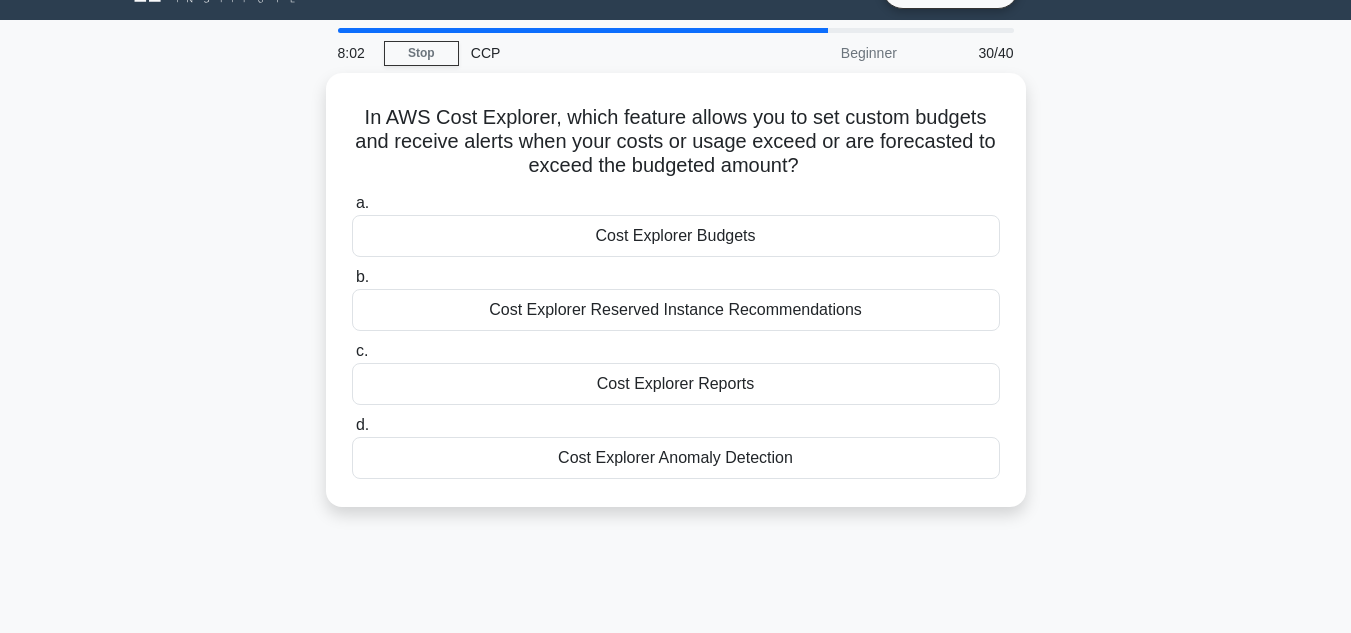scroll, scrollTop: 0, scrollLeft: 0, axis: both 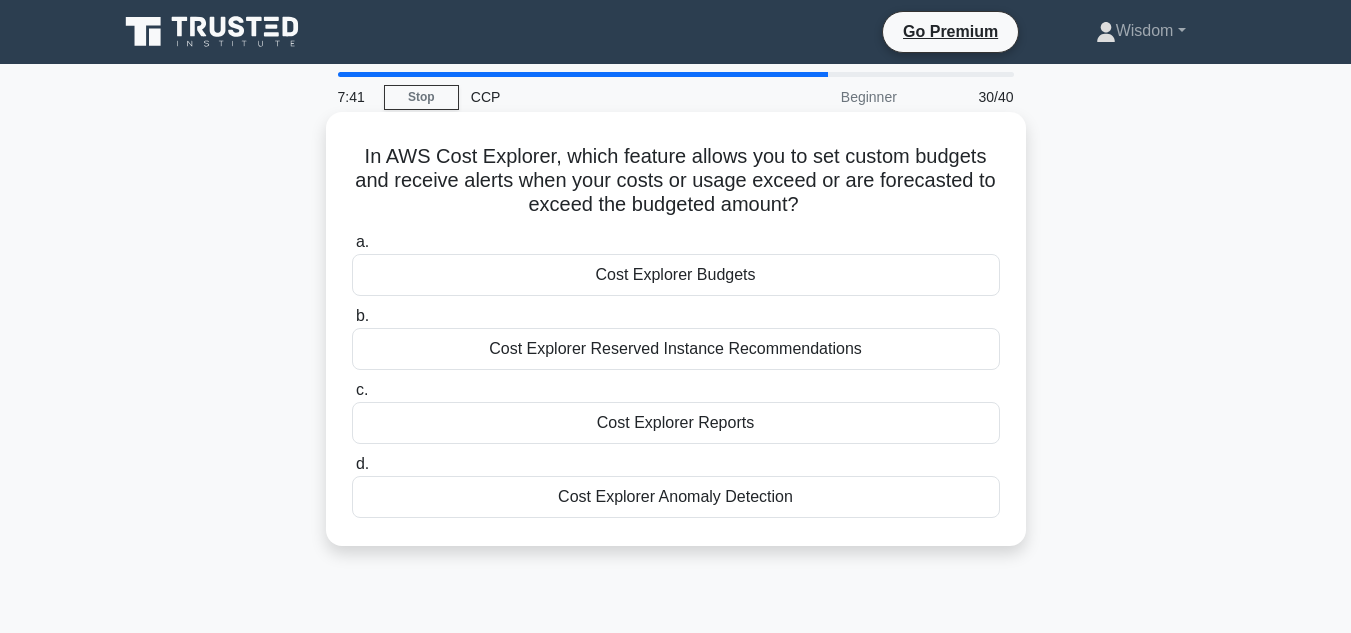 click on "Cost Explorer Budgets" at bounding box center (676, 275) 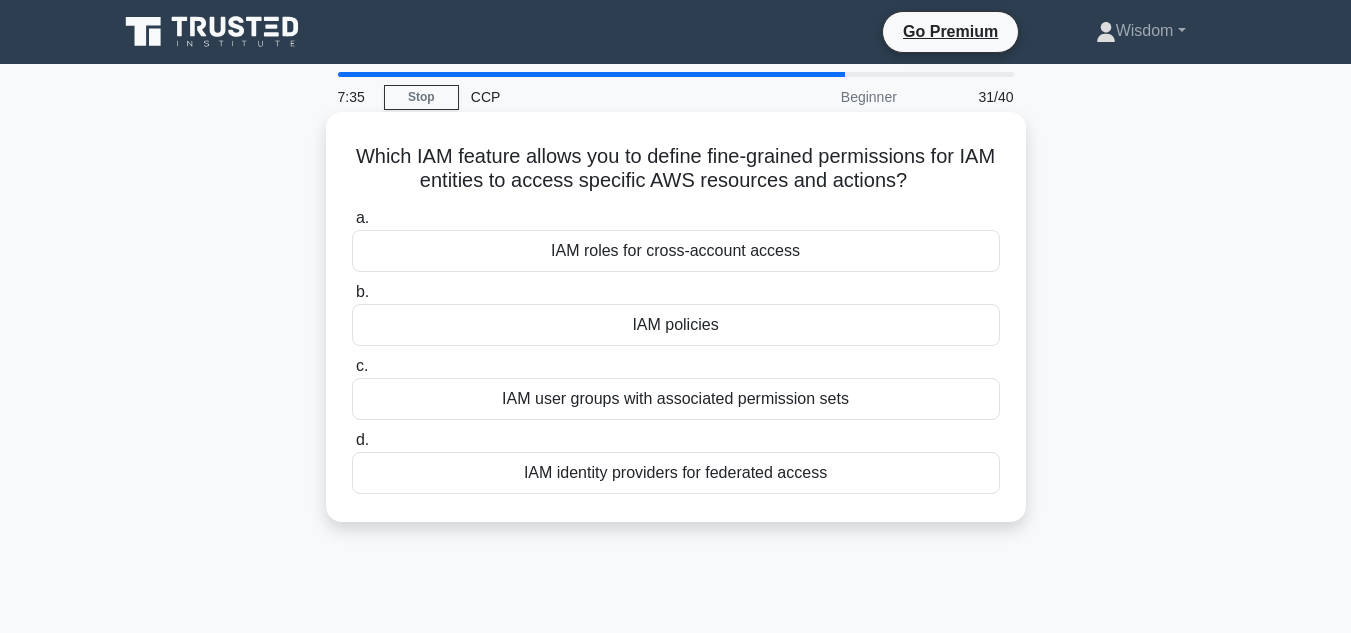 click on "IAM policies" at bounding box center (676, 325) 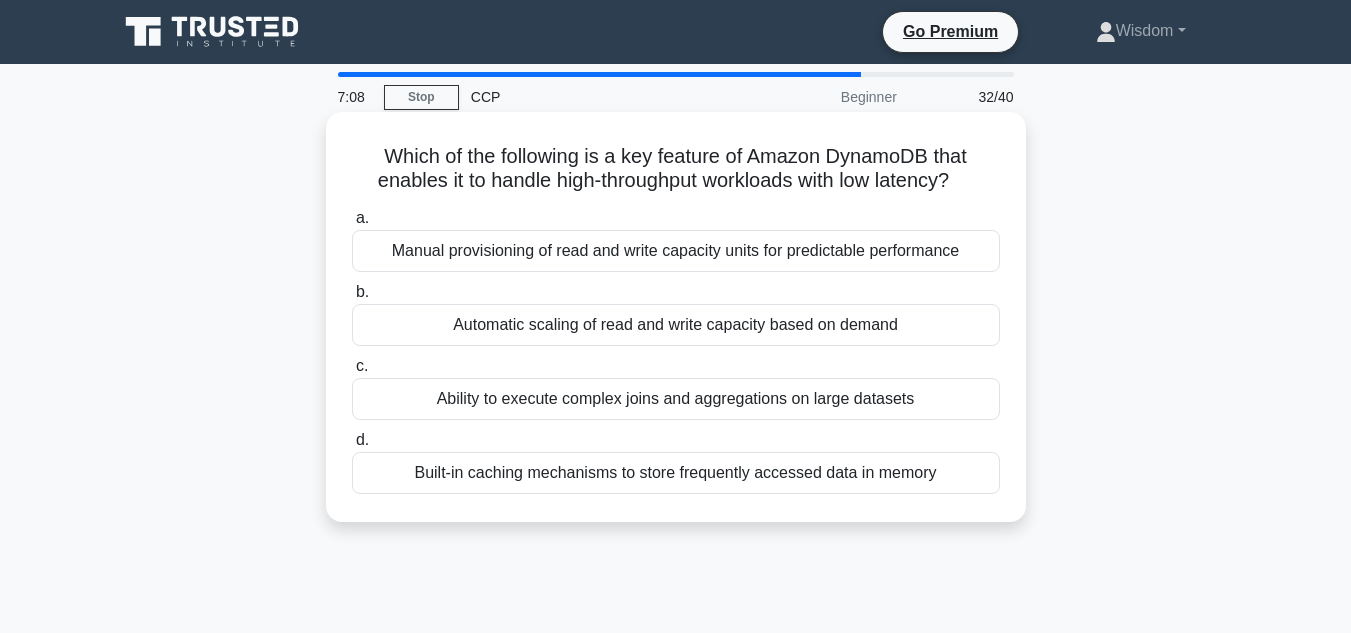 click on "Built-in caching mechanisms to store frequently accessed data in memory" at bounding box center (676, 473) 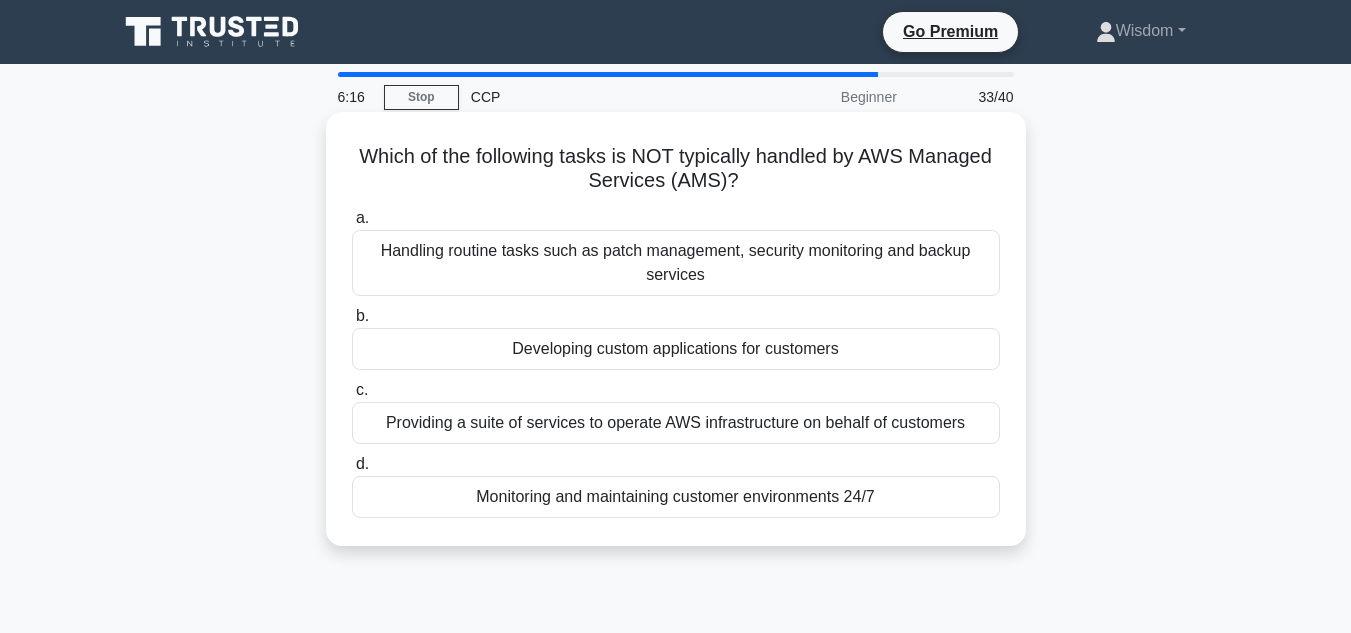 click on "Handling routine tasks such as patch management, security monitoring and backup services" at bounding box center [676, 263] 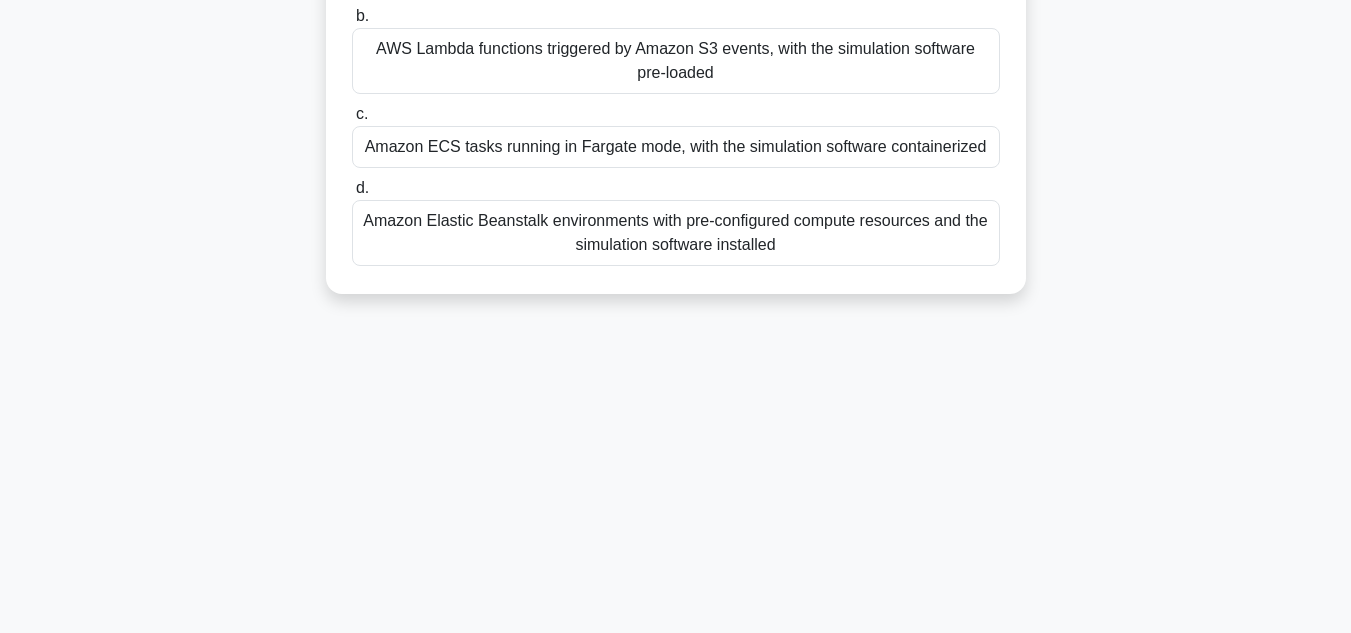 scroll, scrollTop: 0, scrollLeft: 0, axis: both 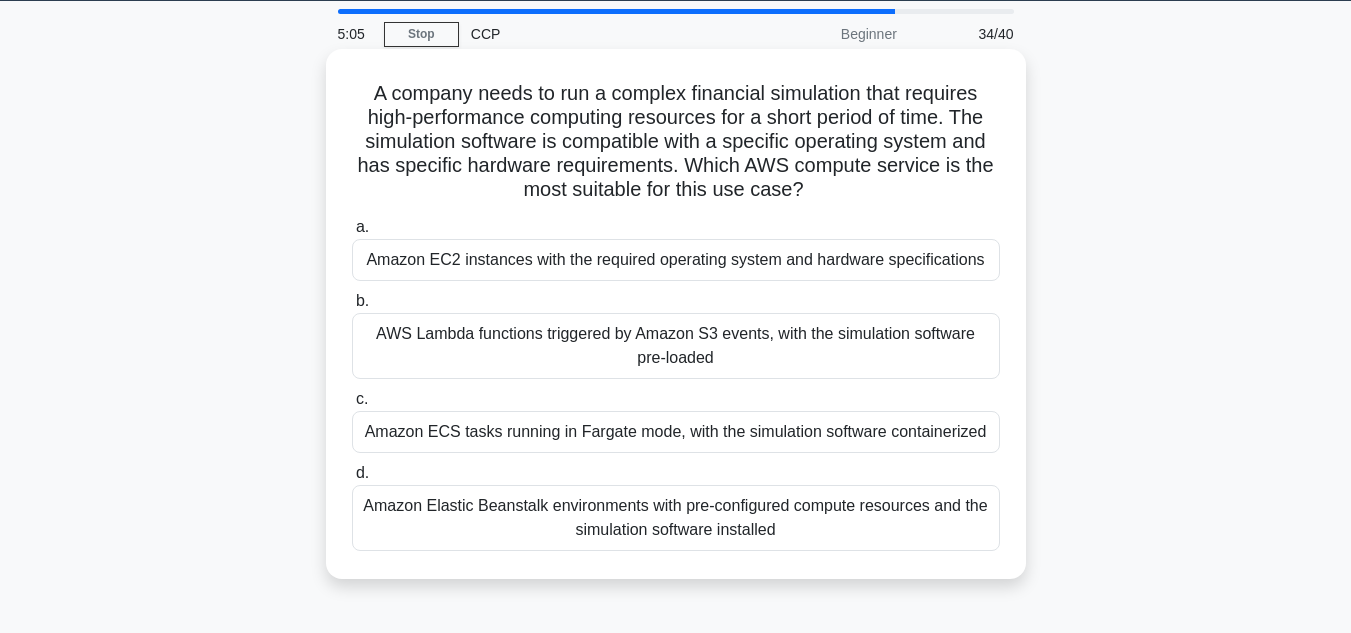 click on "Amazon EC2 instances with the required operating system and hardware specifications" at bounding box center [676, 260] 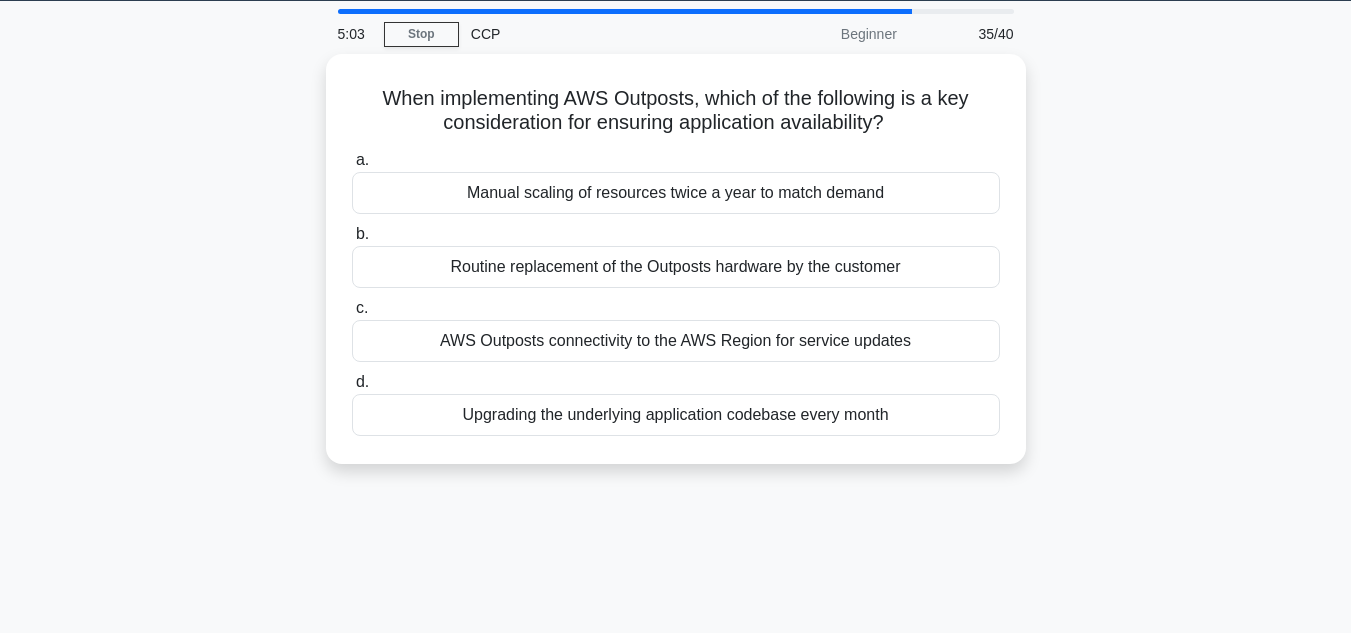 scroll, scrollTop: 0, scrollLeft: 0, axis: both 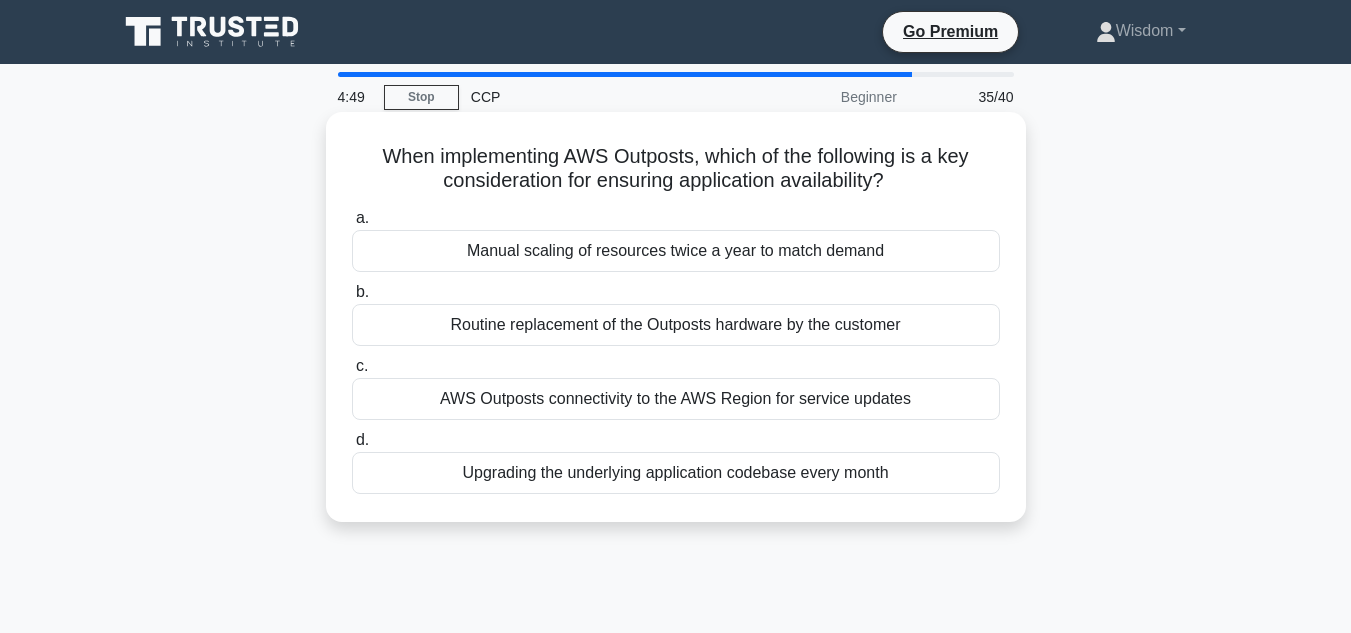click on "AWS Outposts connectivity to the AWS Region for service updates" at bounding box center (676, 399) 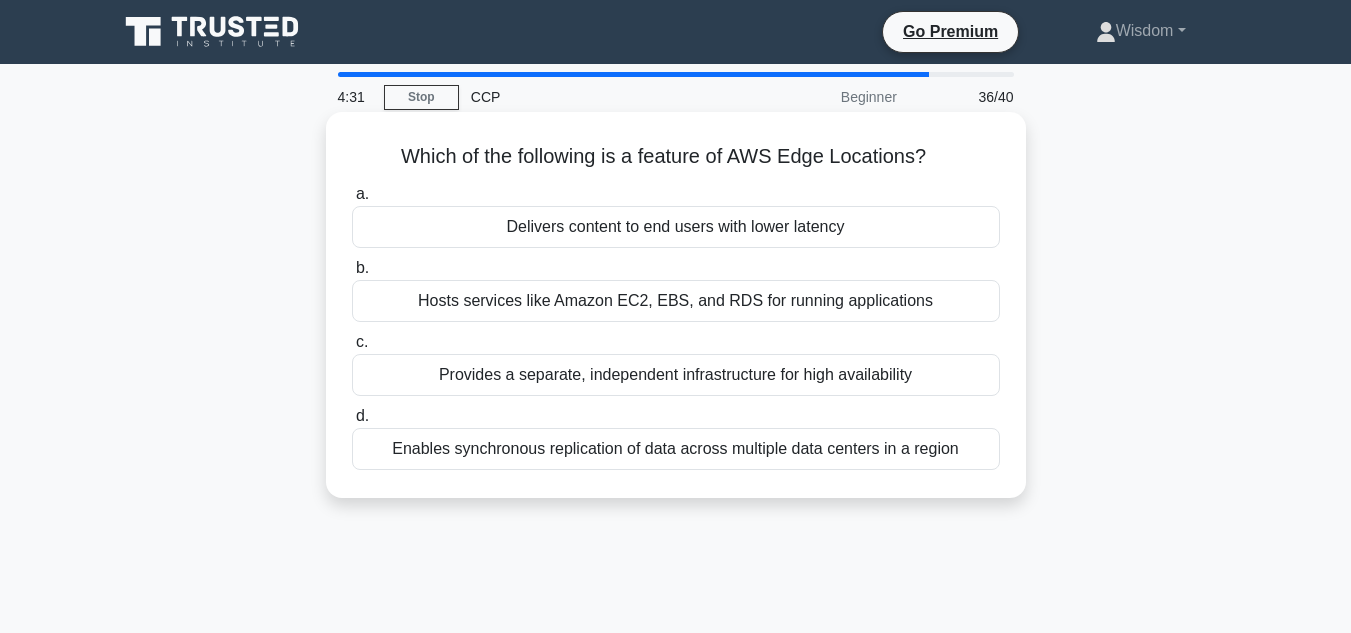 click on "Hosts services like Amazon EC2, EBS, and RDS for running applications" at bounding box center [676, 301] 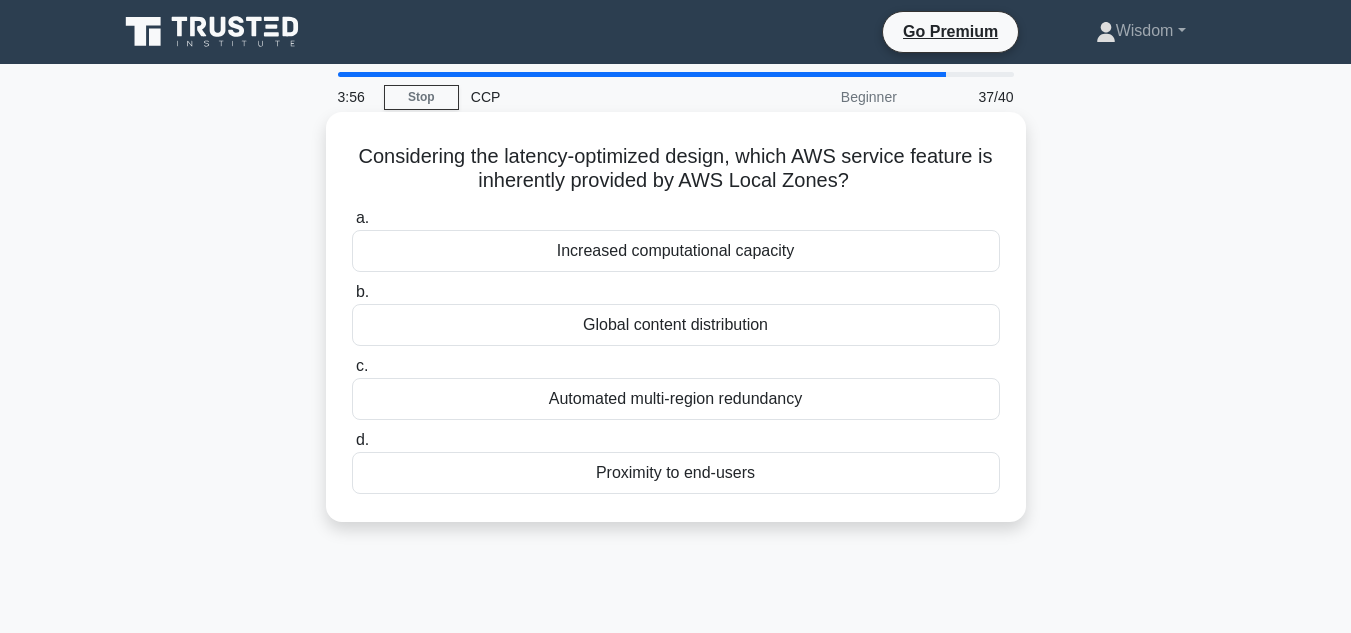 click on "Global content distribution" at bounding box center [676, 325] 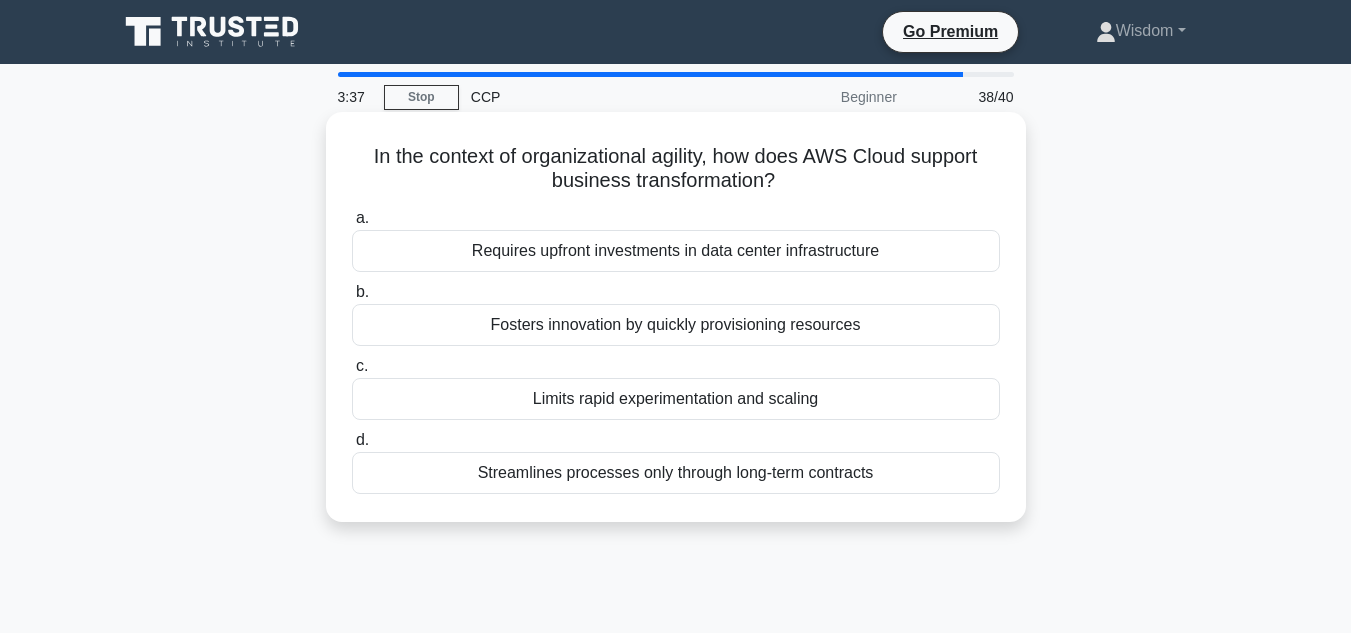 click on "Requires upfront investments in data center infrastructure" at bounding box center (676, 251) 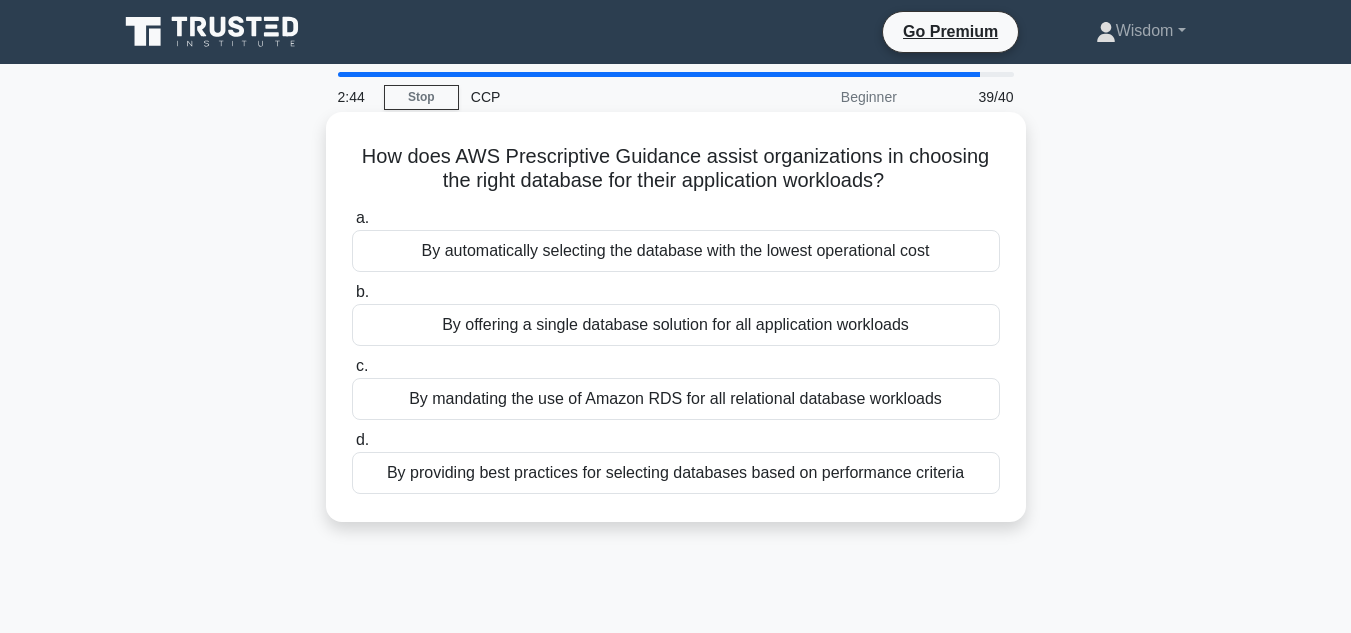 click on "By automatically selecting the database with the lowest operational cost" at bounding box center (676, 251) 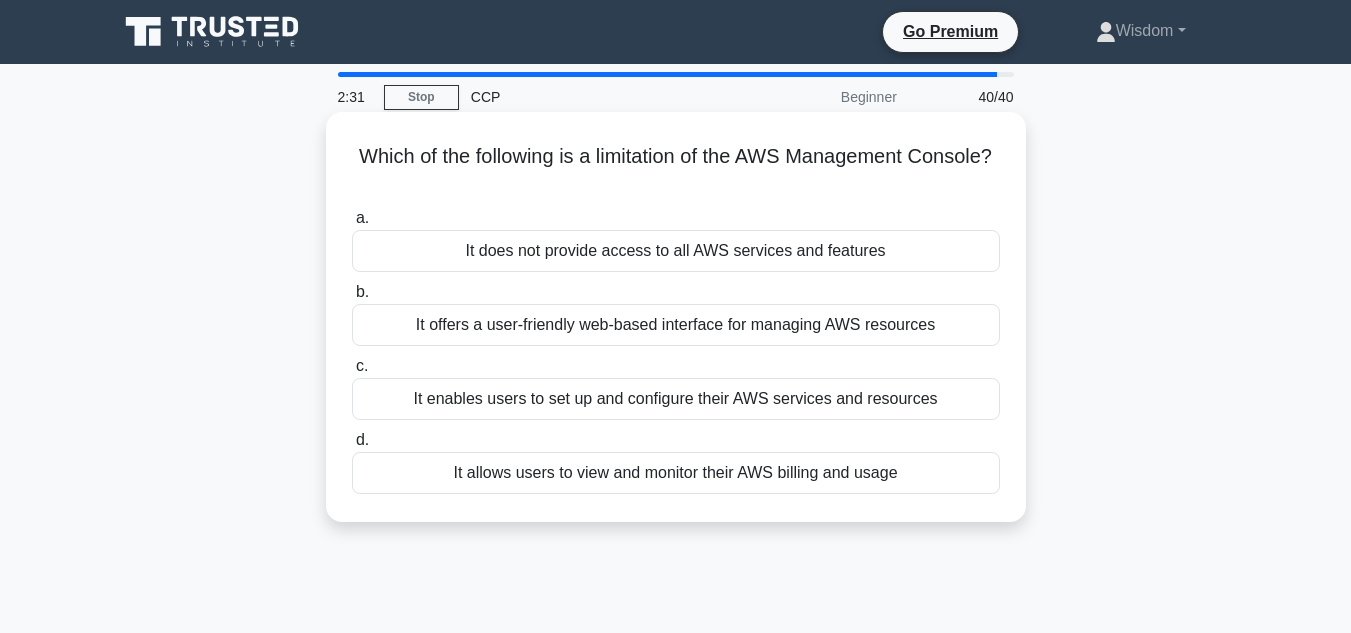 click on "It does not provide access to all AWS services and features" at bounding box center [676, 251] 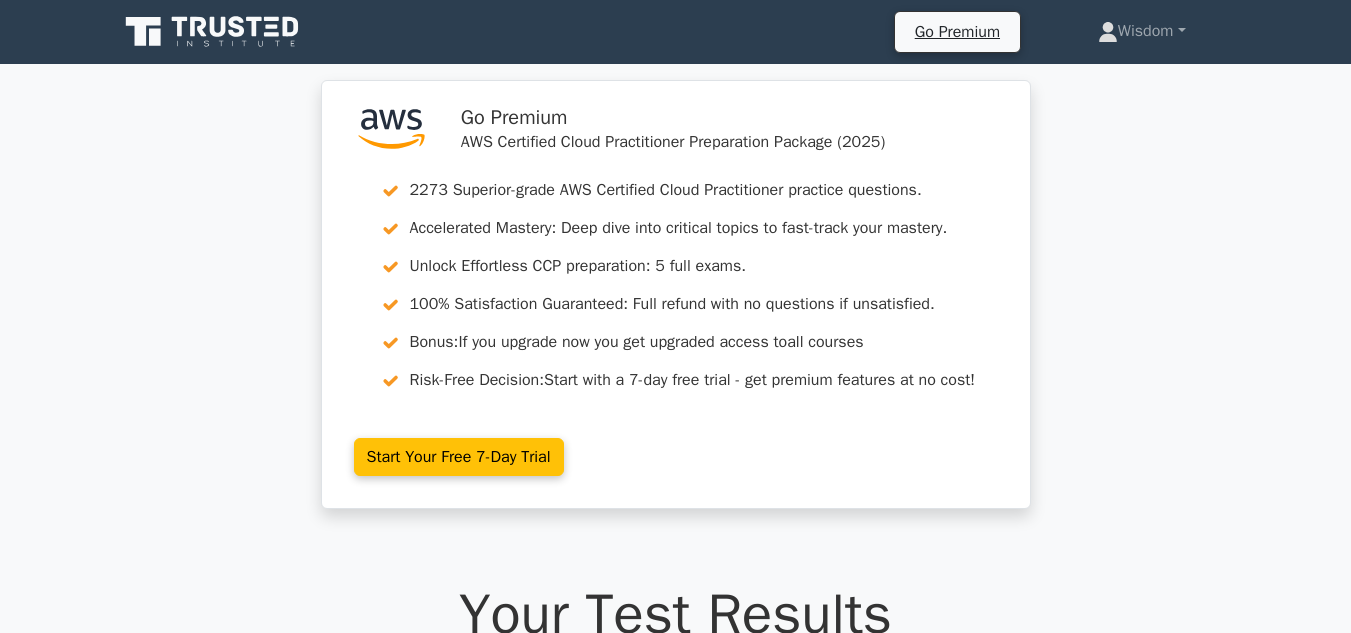 scroll, scrollTop: 0, scrollLeft: 0, axis: both 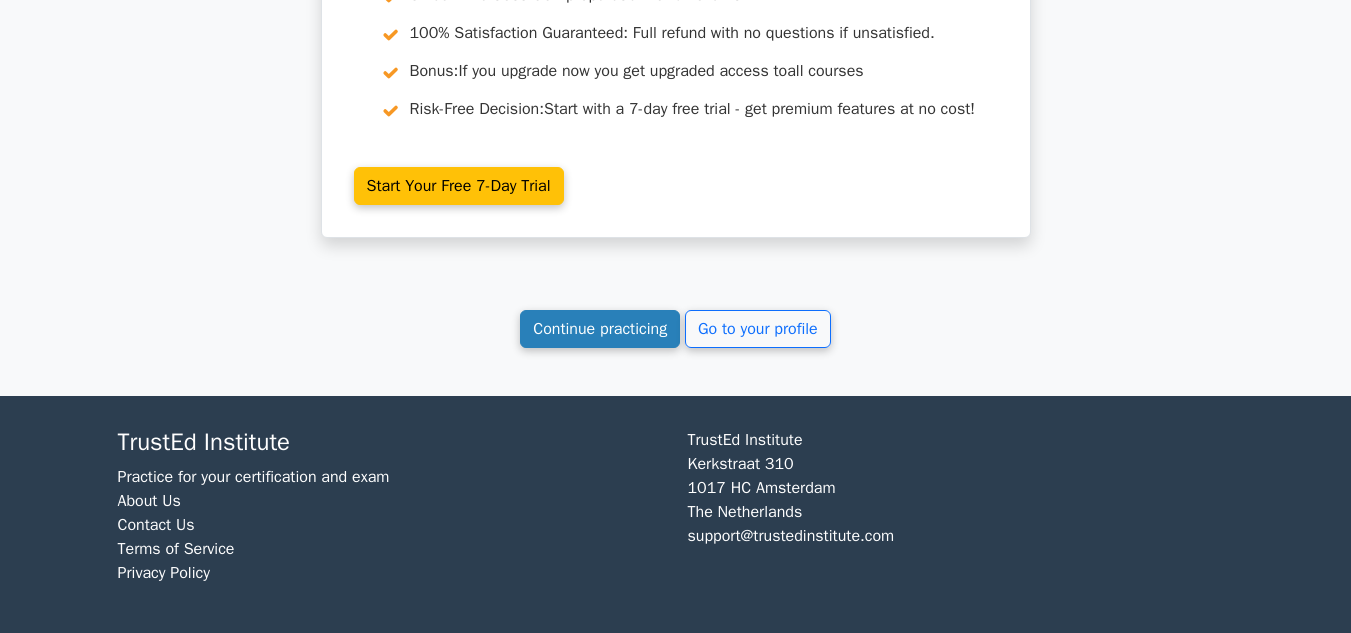 click on "Continue practicing" at bounding box center (600, 329) 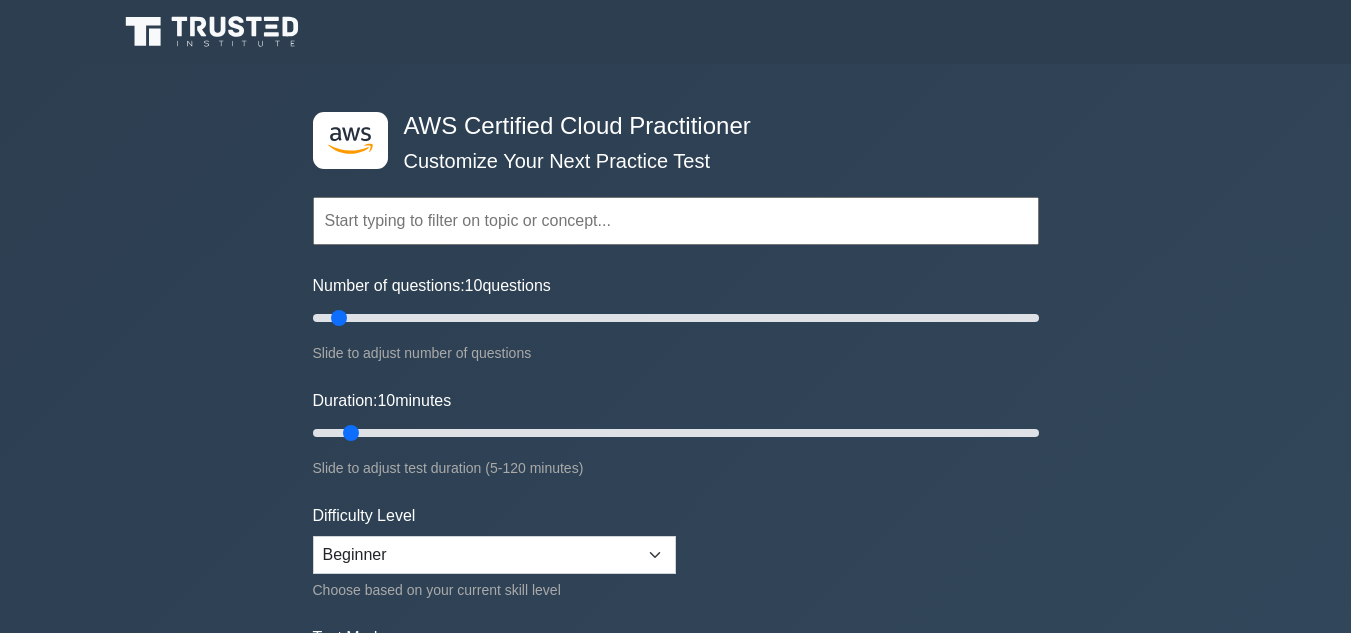 scroll, scrollTop: 0, scrollLeft: 0, axis: both 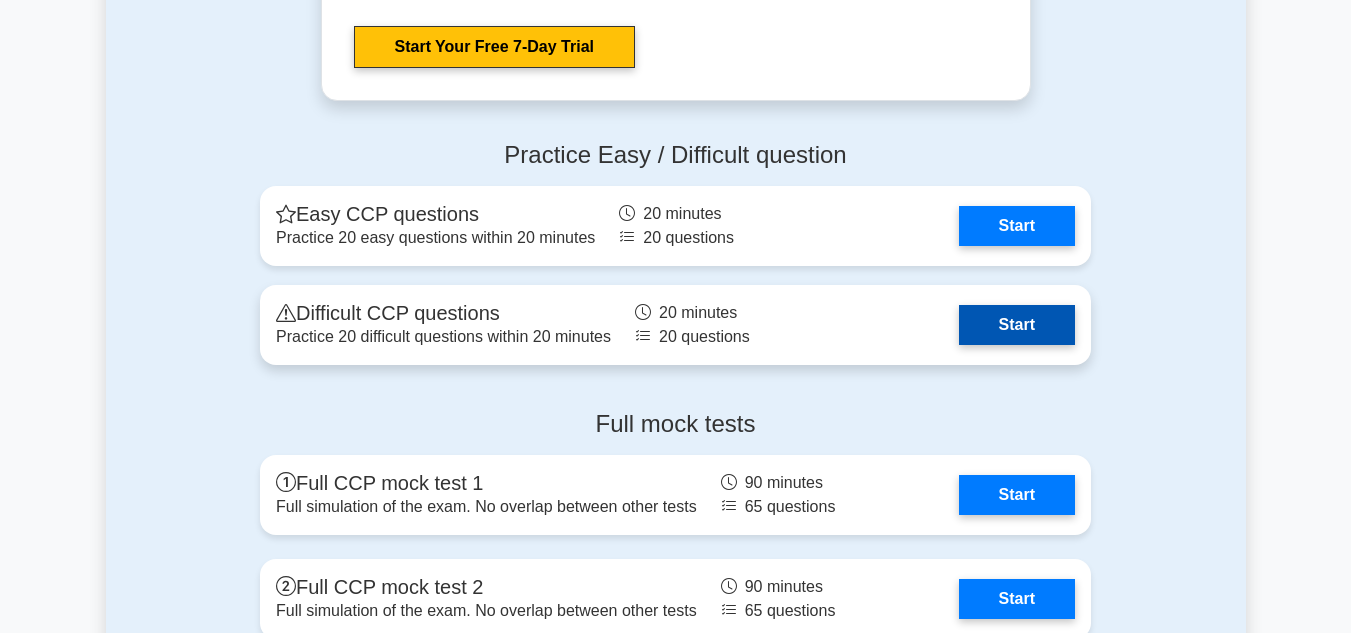 click on "Start" at bounding box center [1017, 325] 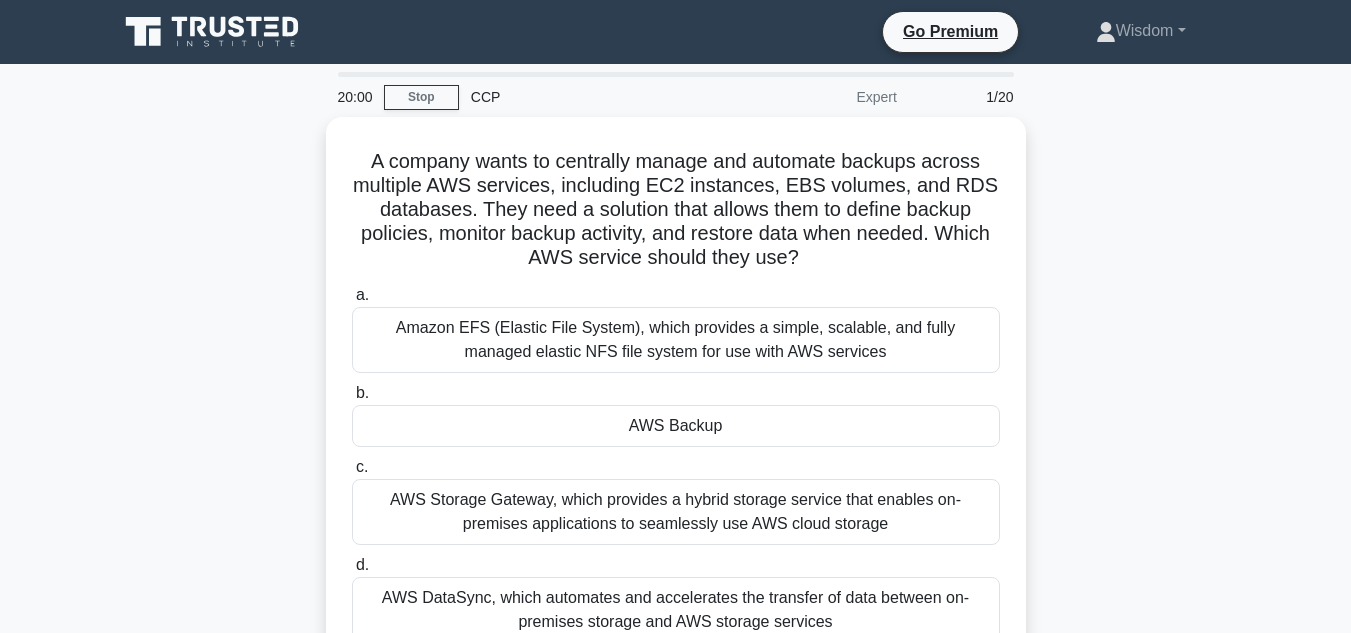scroll, scrollTop: 0, scrollLeft: 0, axis: both 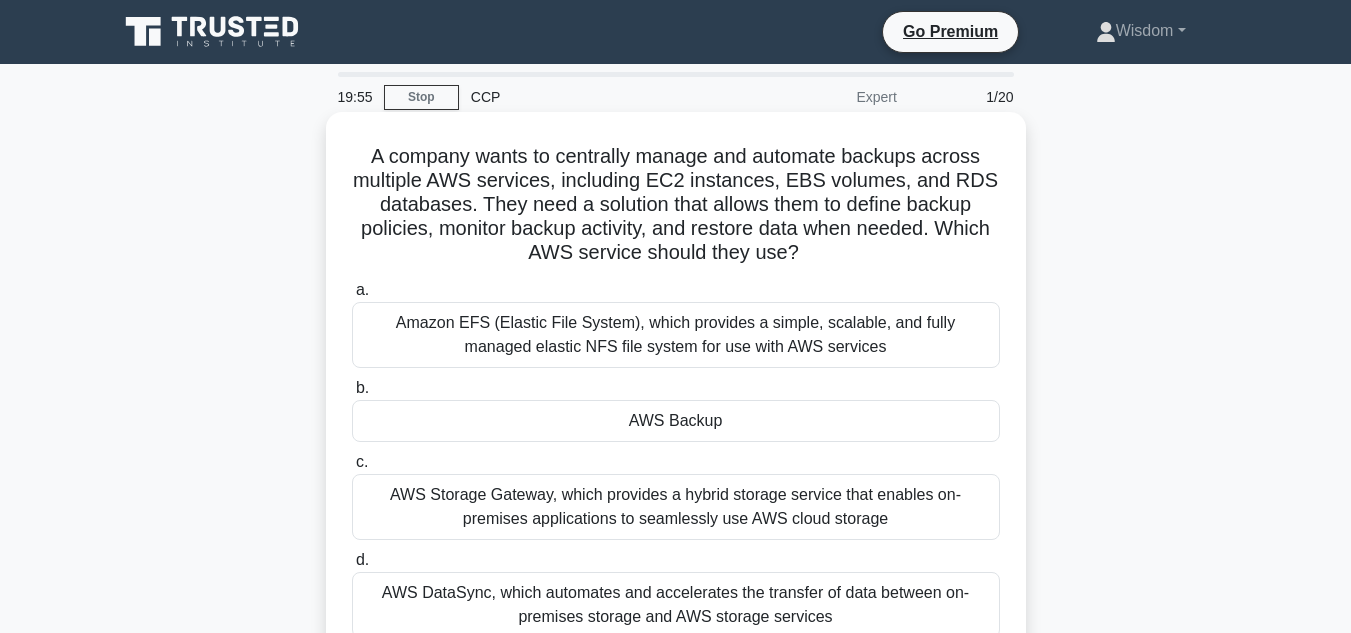 click on "AWS Backup" at bounding box center [676, 421] 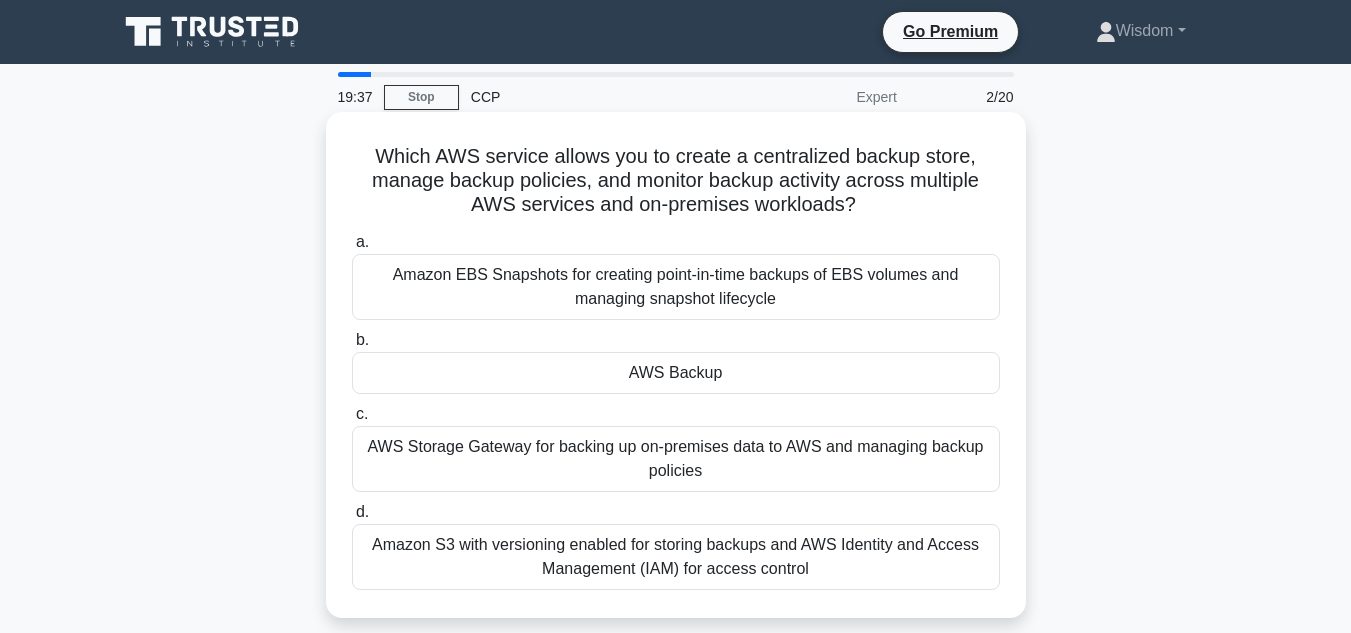 click on "AWS Backup" at bounding box center [676, 373] 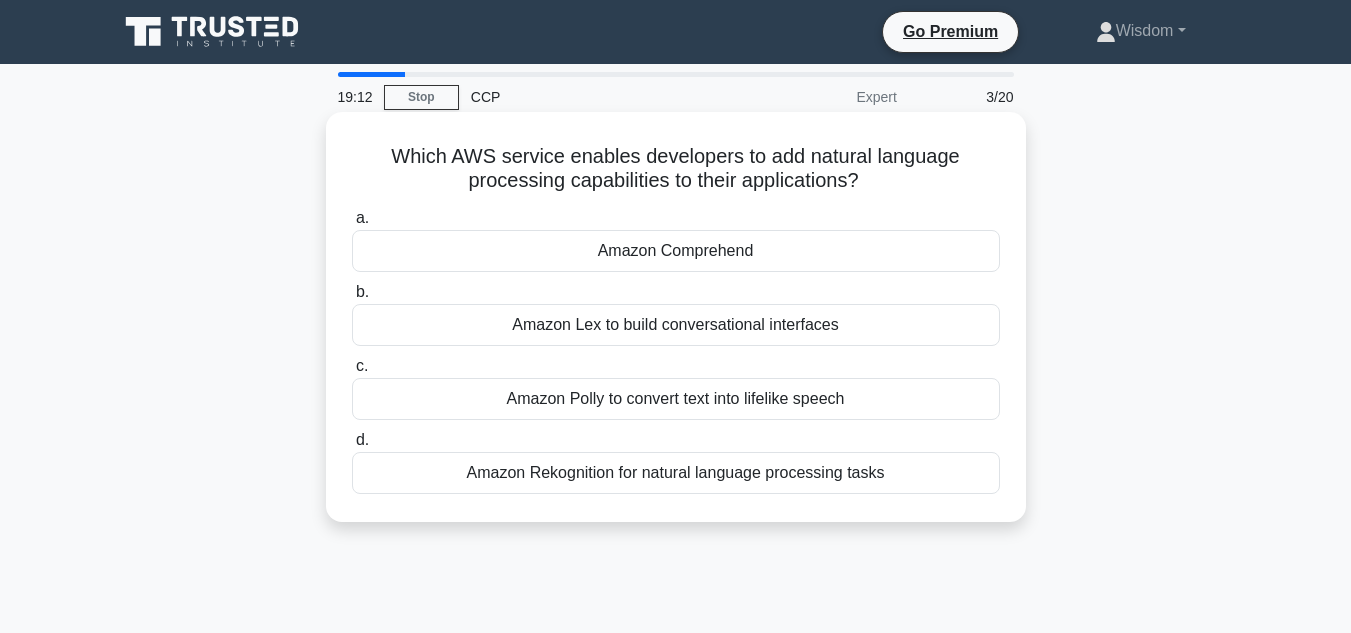 click on "Amazon Lex to build conversational interfaces" at bounding box center [676, 325] 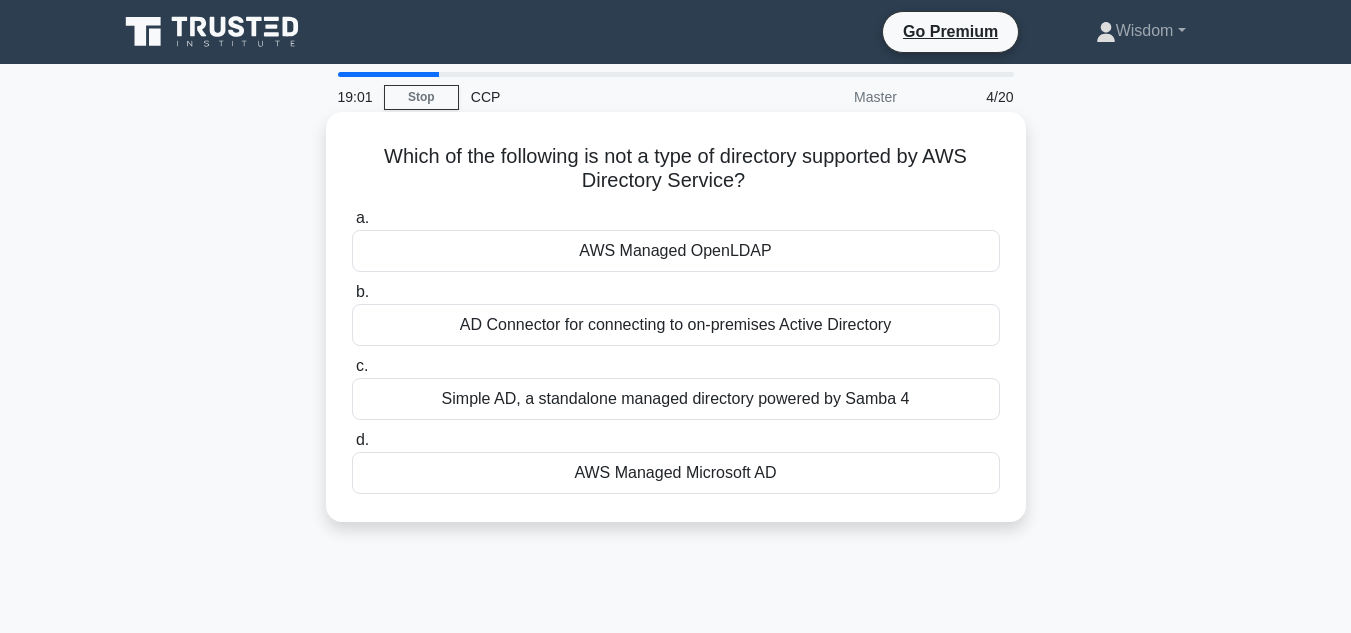 click on "AWS Managed Microsoft AD" at bounding box center (676, 473) 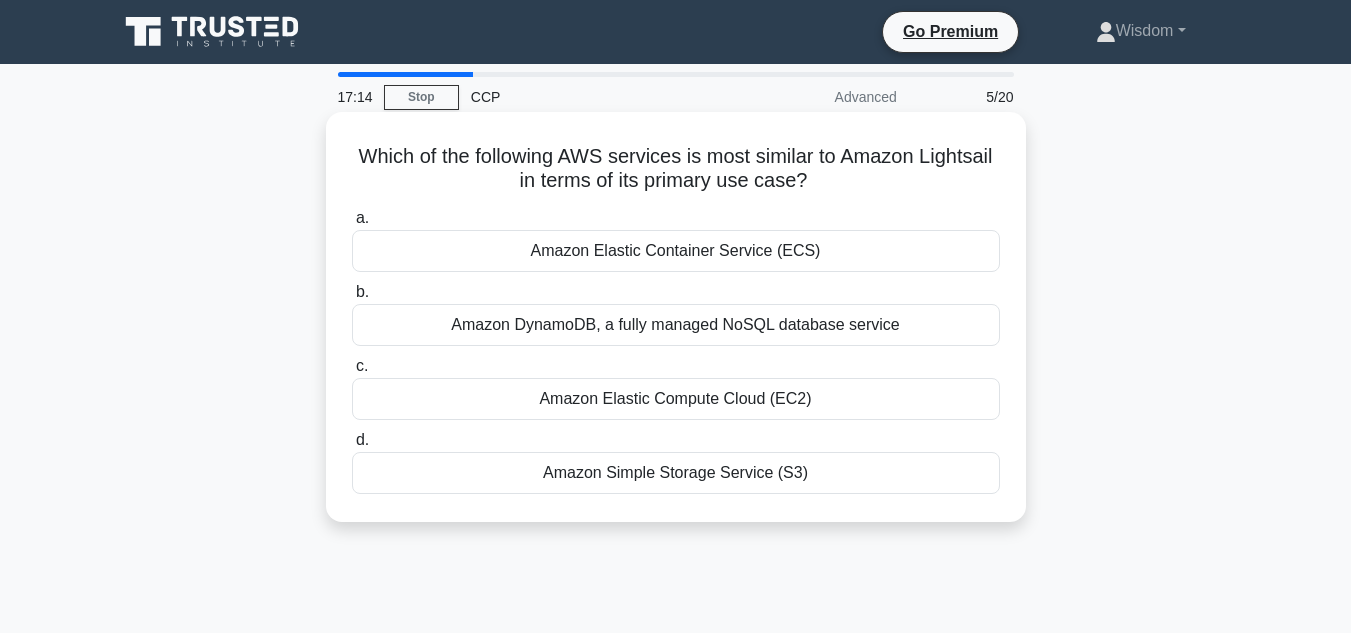 click on "Amazon DynamoDB, a fully managed NoSQL database service" at bounding box center (676, 325) 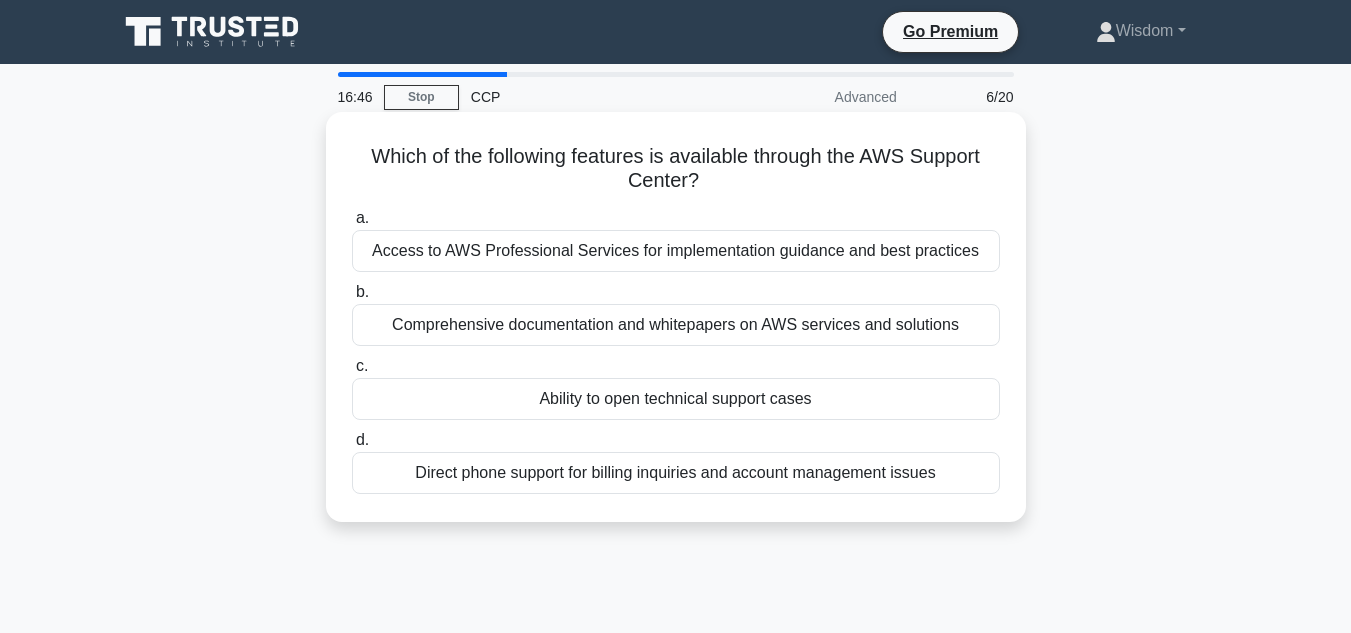 click on "Access to AWS Professional Services for implementation guidance and best practices" at bounding box center (676, 251) 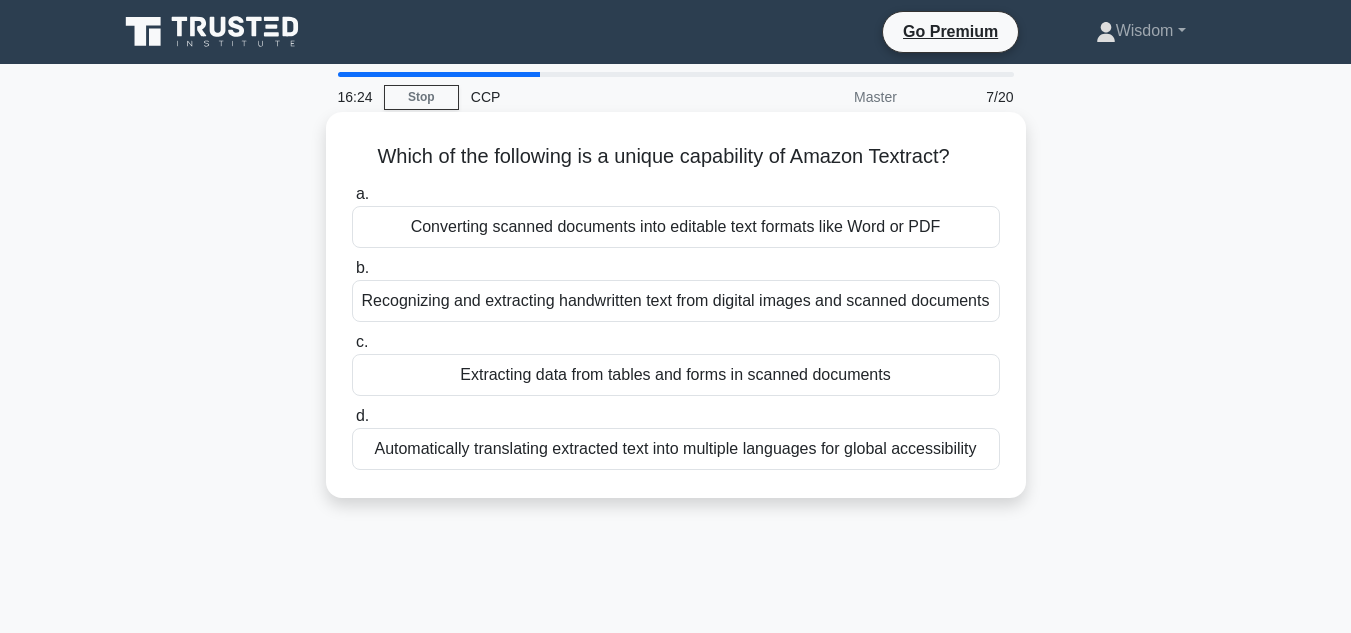 click on "Automatically translating extracted text into multiple languages for global accessibility" at bounding box center (676, 449) 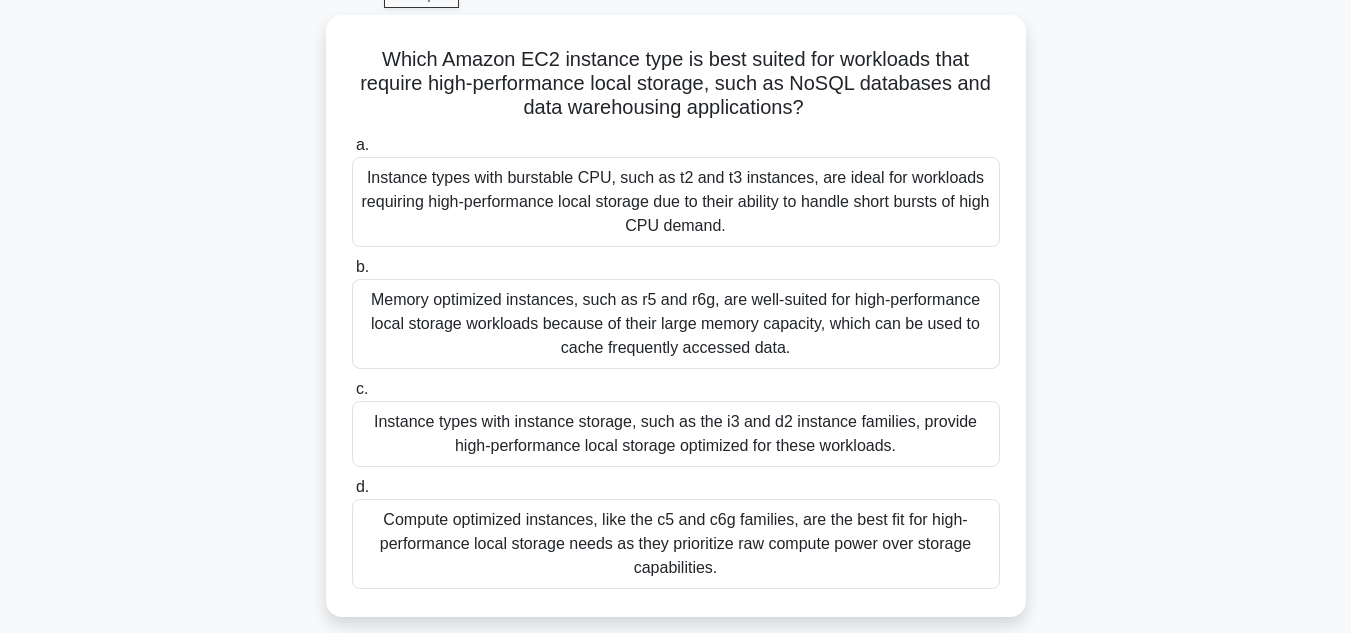 scroll, scrollTop: 120, scrollLeft: 0, axis: vertical 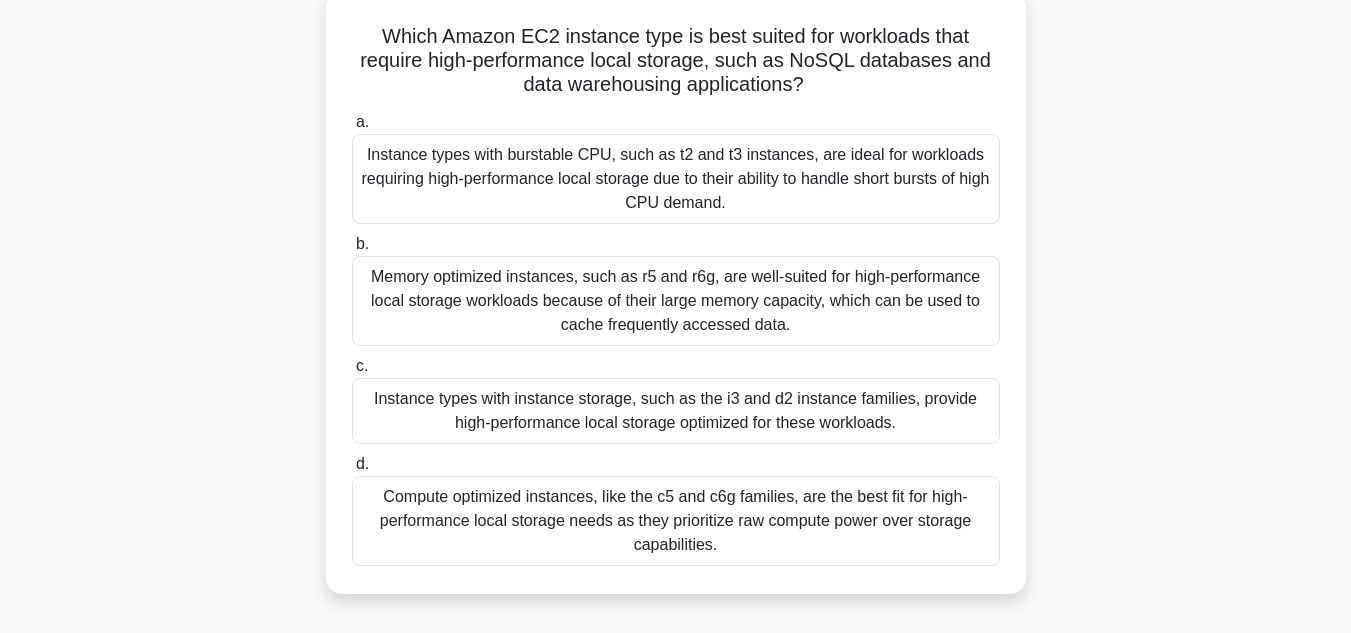 click on "Compute optimized instances, like the c5 and c6g families, are the best fit for high-performance local storage needs as they prioritize raw compute power over storage capabilities." at bounding box center (676, 521) 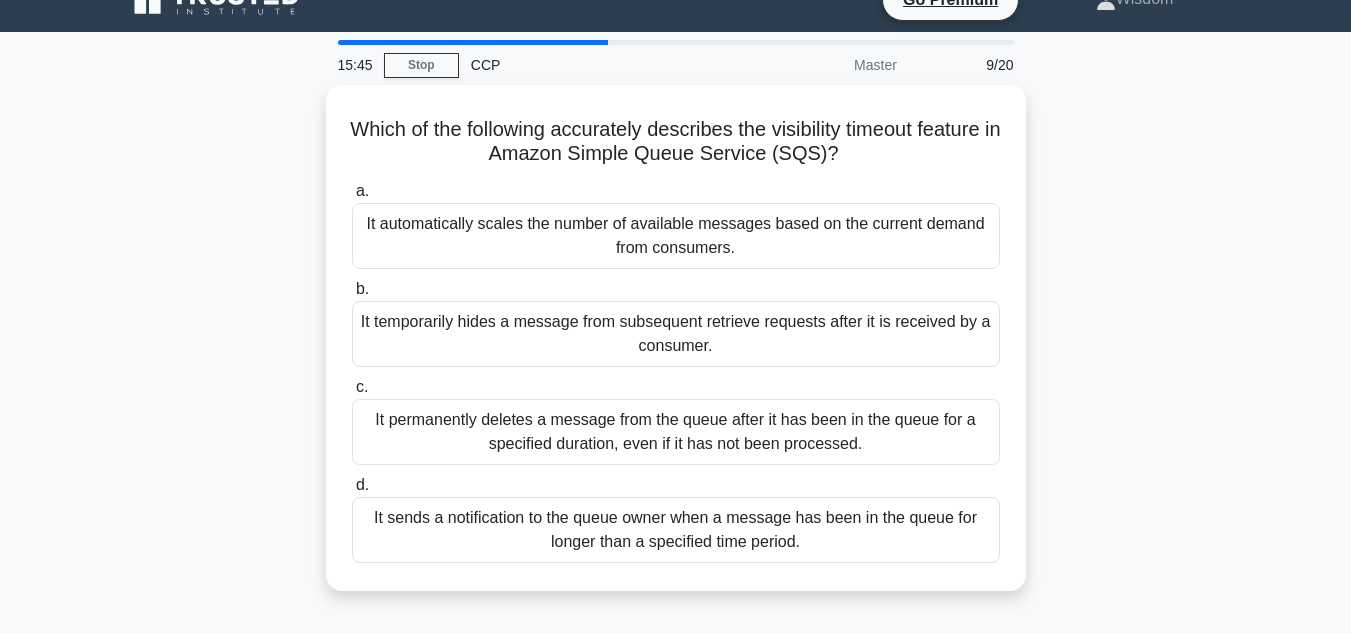 scroll, scrollTop: 0, scrollLeft: 0, axis: both 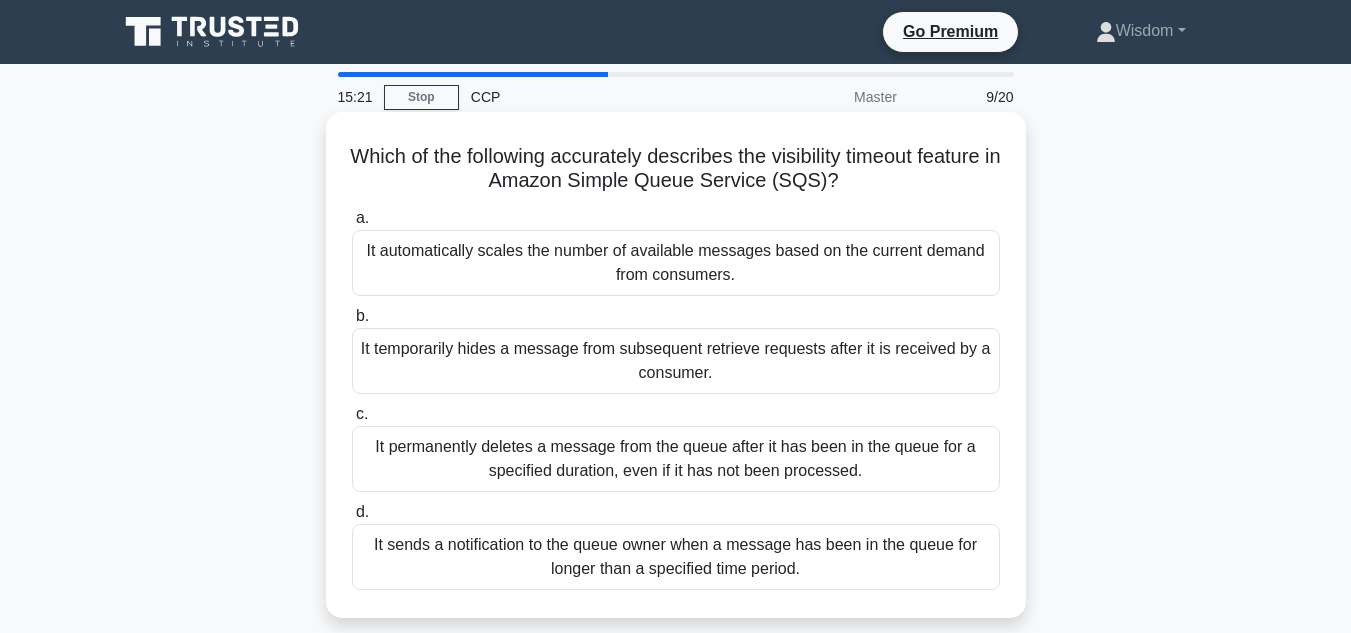 click on "It sends a notification to the queue owner when a message has been in the queue for longer than a specified time period." at bounding box center [676, 557] 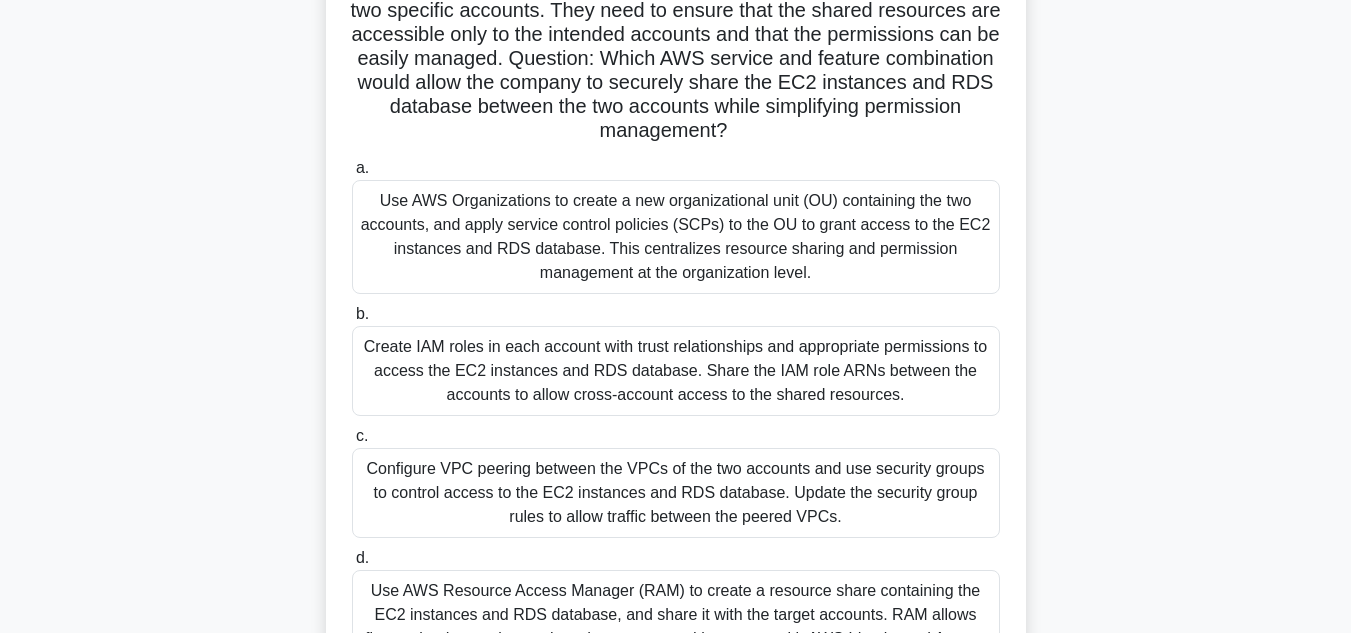 scroll, scrollTop: 200, scrollLeft: 0, axis: vertical 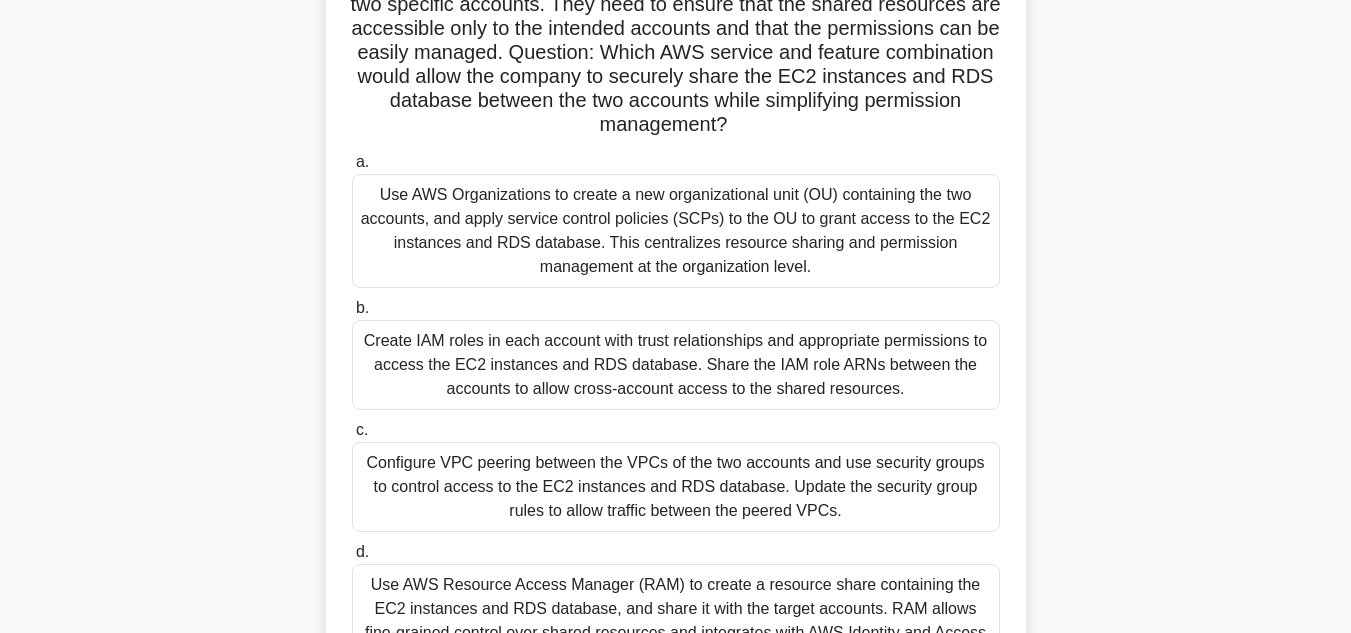 click on "Configure VPC peering between the VPCs of the two accounts and use security groups to control access to the EC2 instances and RDS database. Update the security group rules to allow traffic between the peered VPCs." at bounding box center [676, 487] 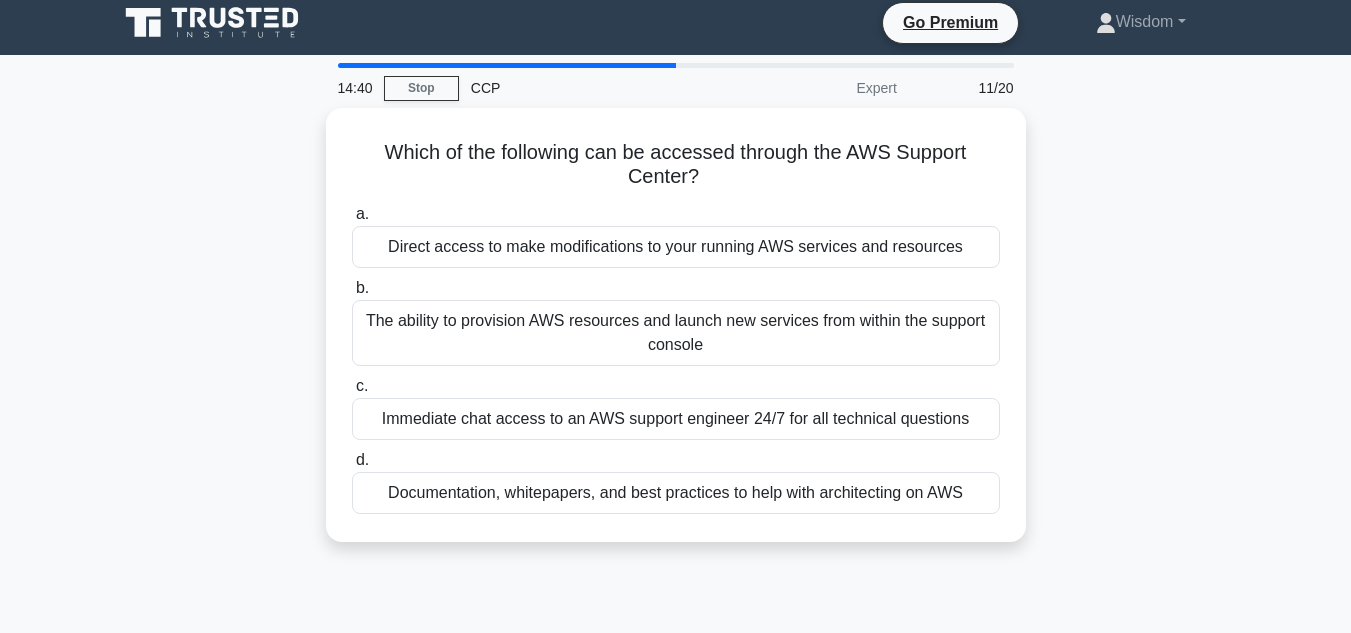 scroll, scrollTop: 0, scrollLeft: 0, axis: both 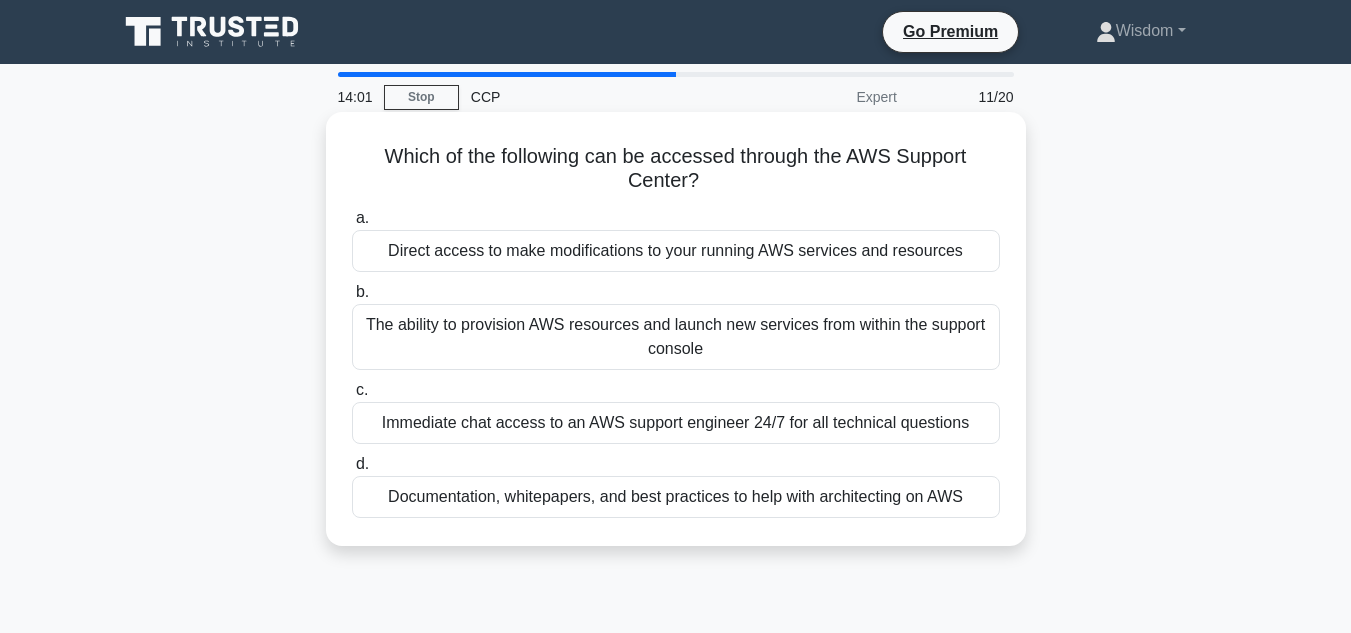 click on "Immediate chat access to an AWS support engineer 24/7 for all technical questions" at bounding box center (676, 423) 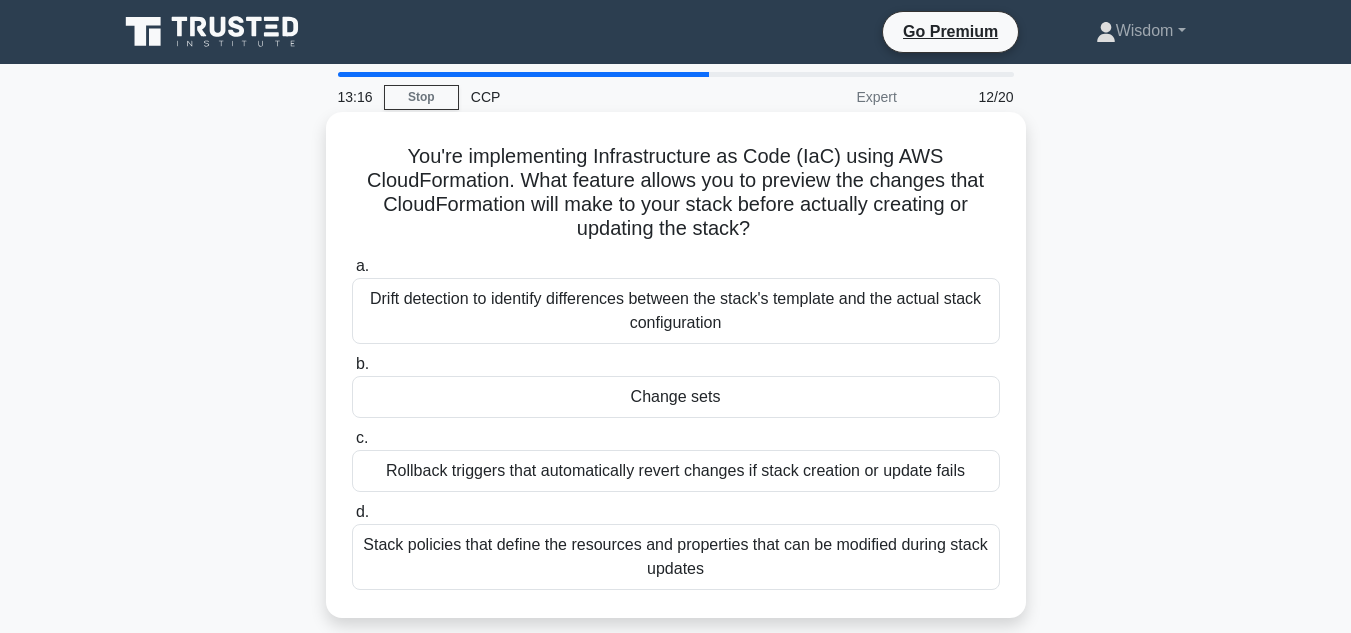 click on "Change sets" at bounding box center [676, 397] 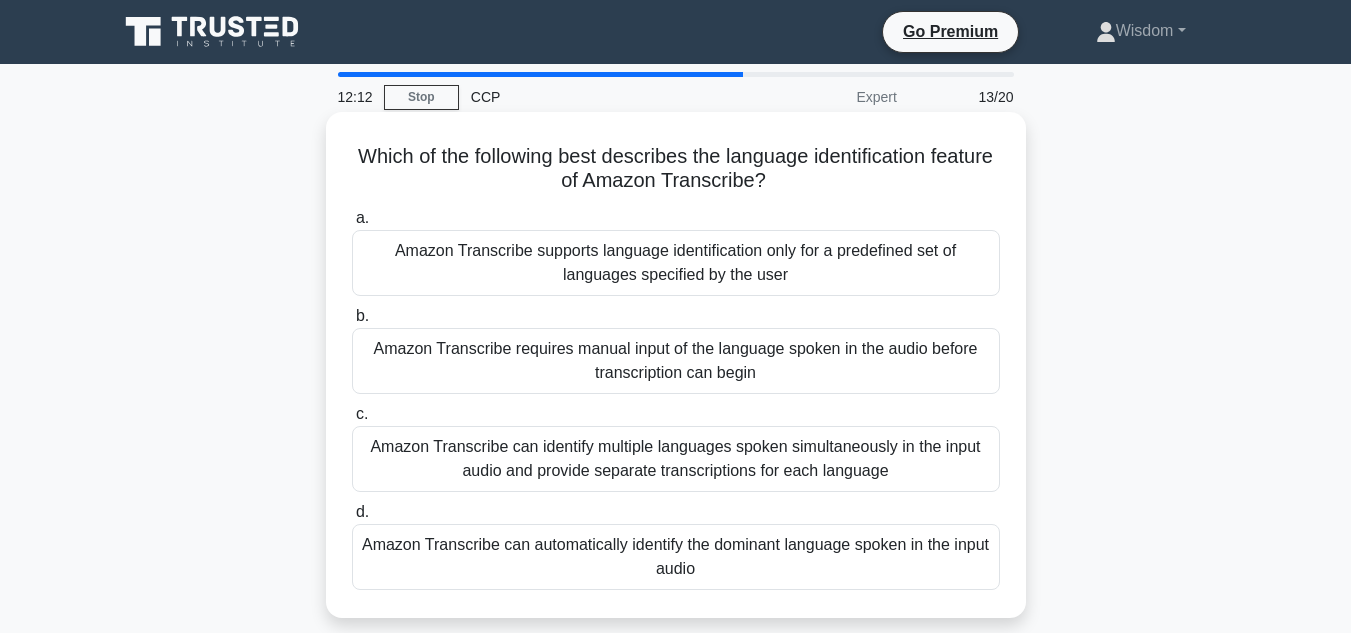 click on "Amazon Transcribe supports language identification only for a predefined set of languages specified by the user" at bounding box center [676, 263] 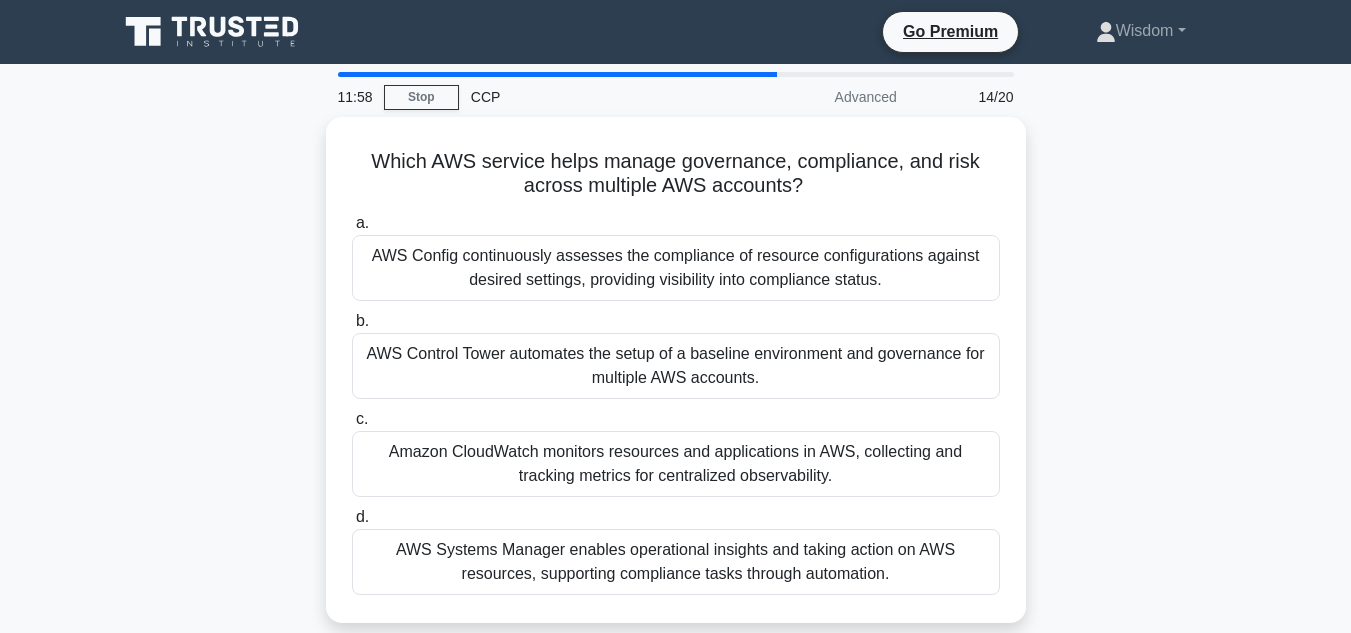 click on "AWS Config continuously assesses the compliance of resource configurations against desired settings, providing visibility into compliance status." at bounding box center (676, 268) 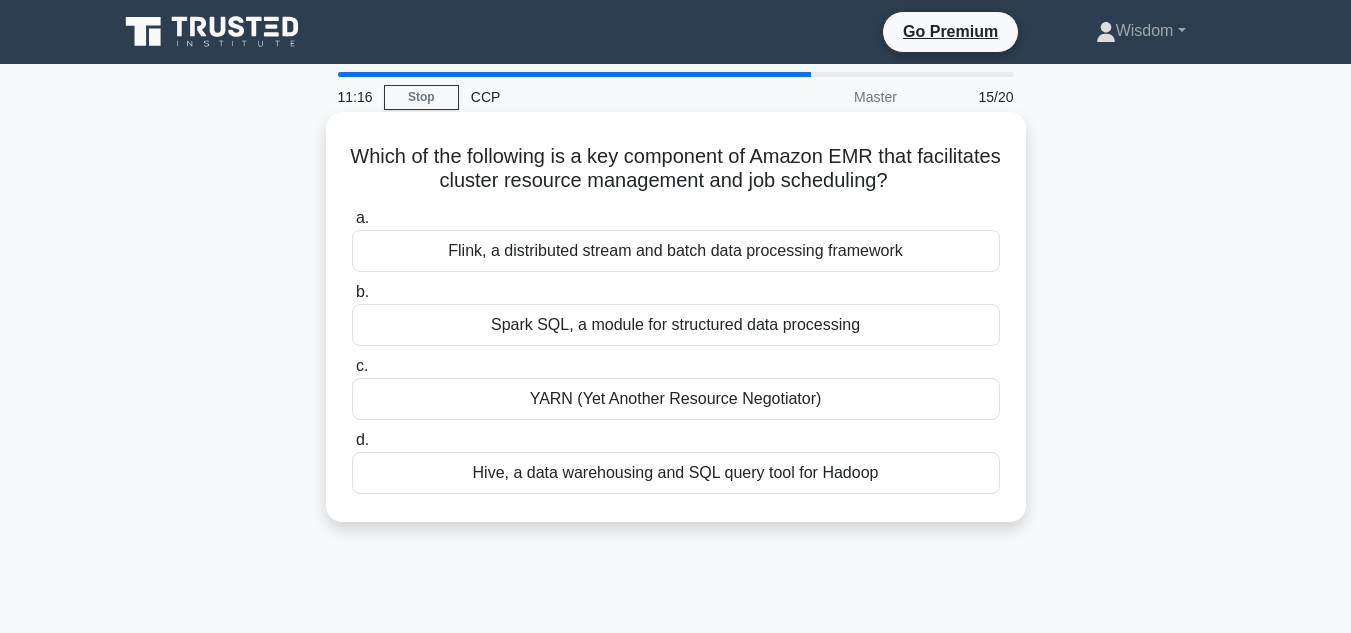click on "Flink, a distributed stream and batch data processing framework" at bounding box center (676, 251) 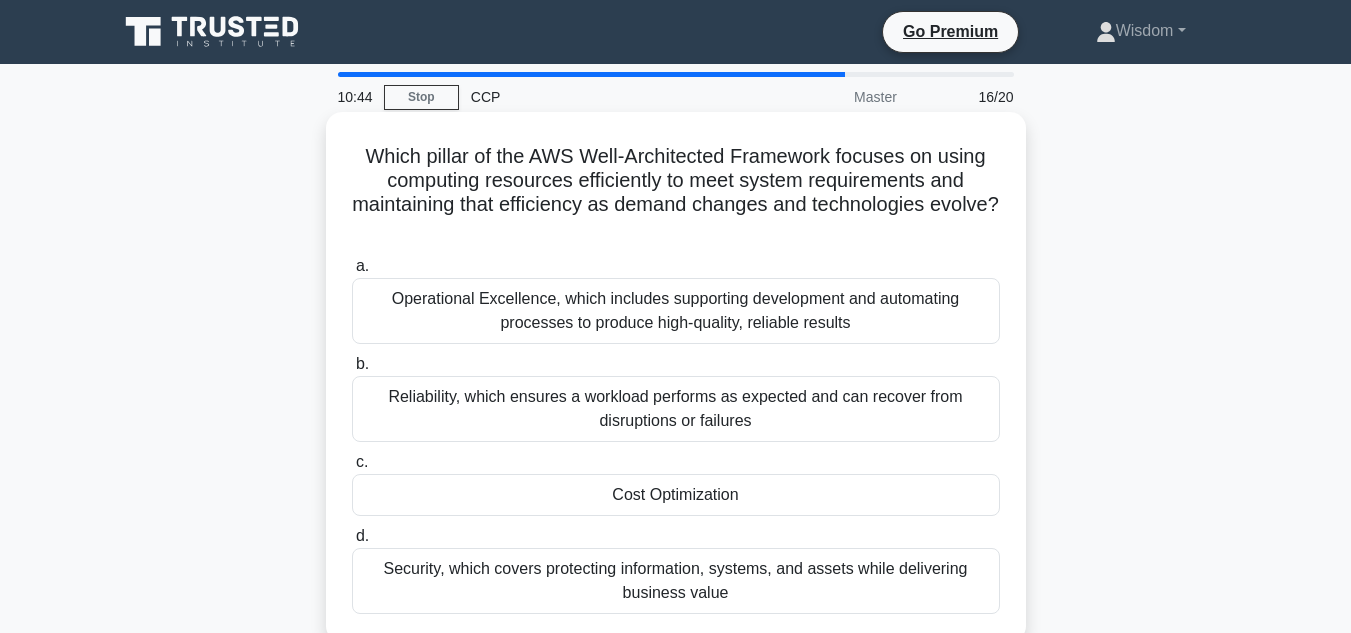 click on "Operational Excellence, which includes supporting development and automating processes to produce high-quality, reliable results" at bounding box center (676, 311) 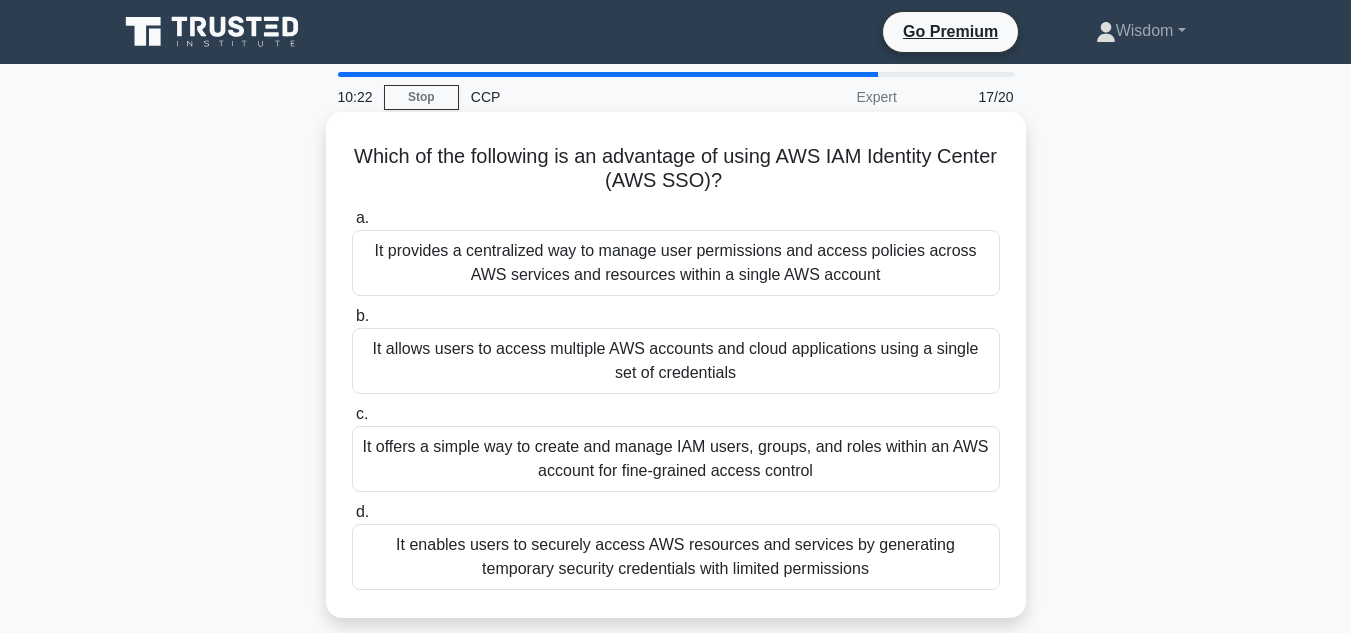 click on "It enables users to securely access AWS resources and services by generating temporary security credentials with limited permissions" at bounding box center [676, 557] 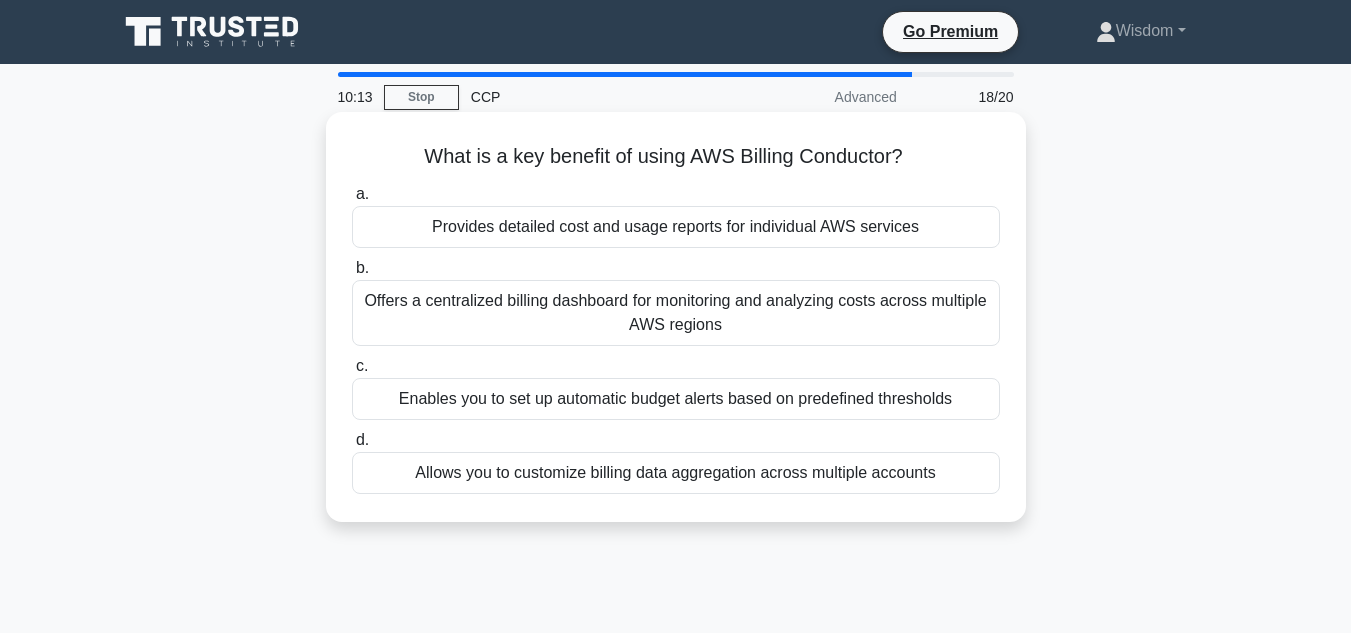 click on "Provides detailed cost and usage reports for individual AWS services" at bounding box center [676, 227] 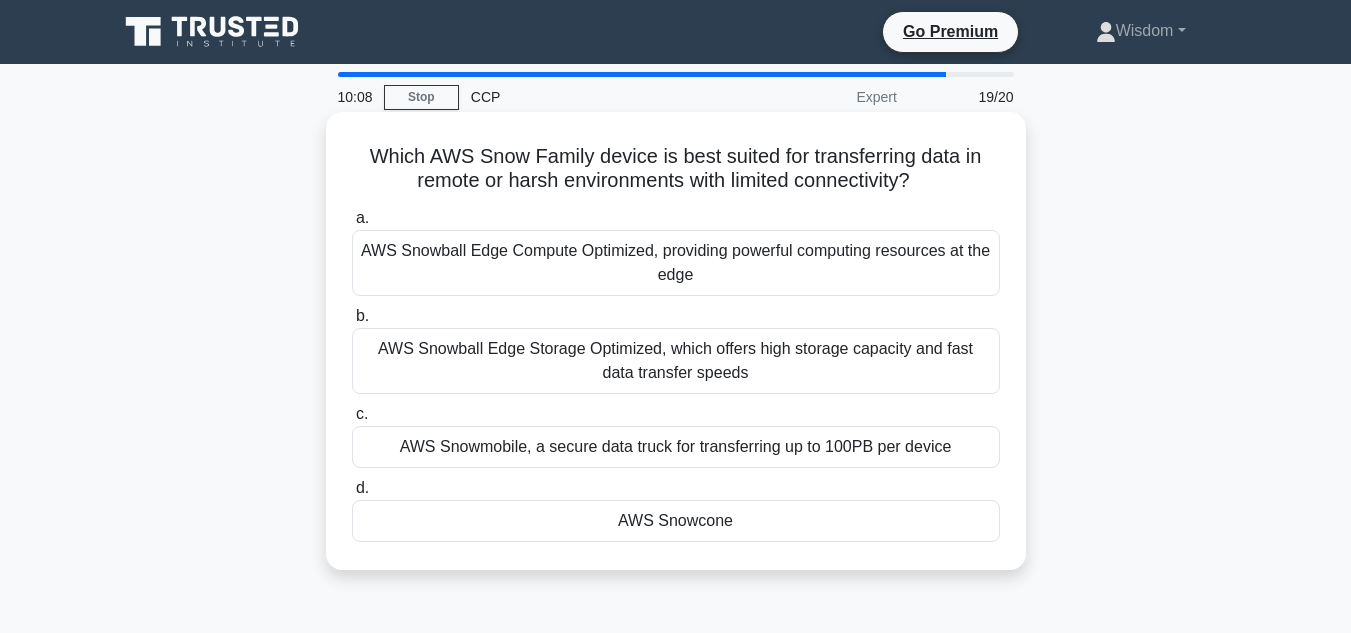click on "AWS Snowcone" at bounding box center [676, 521] 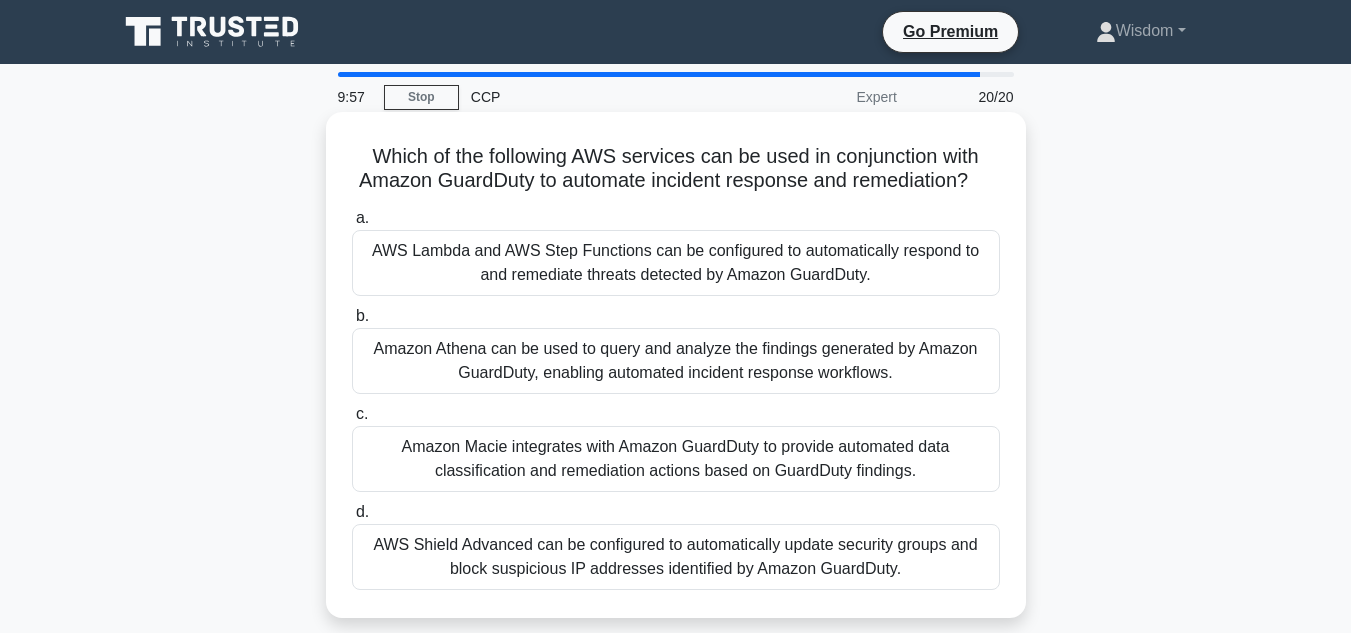 click on "AWS Shield Advanced can be configured to automatically update security groups and block suspicious IP addresses identified by Amazon GuardDuty." at bounding box center (676, 557) 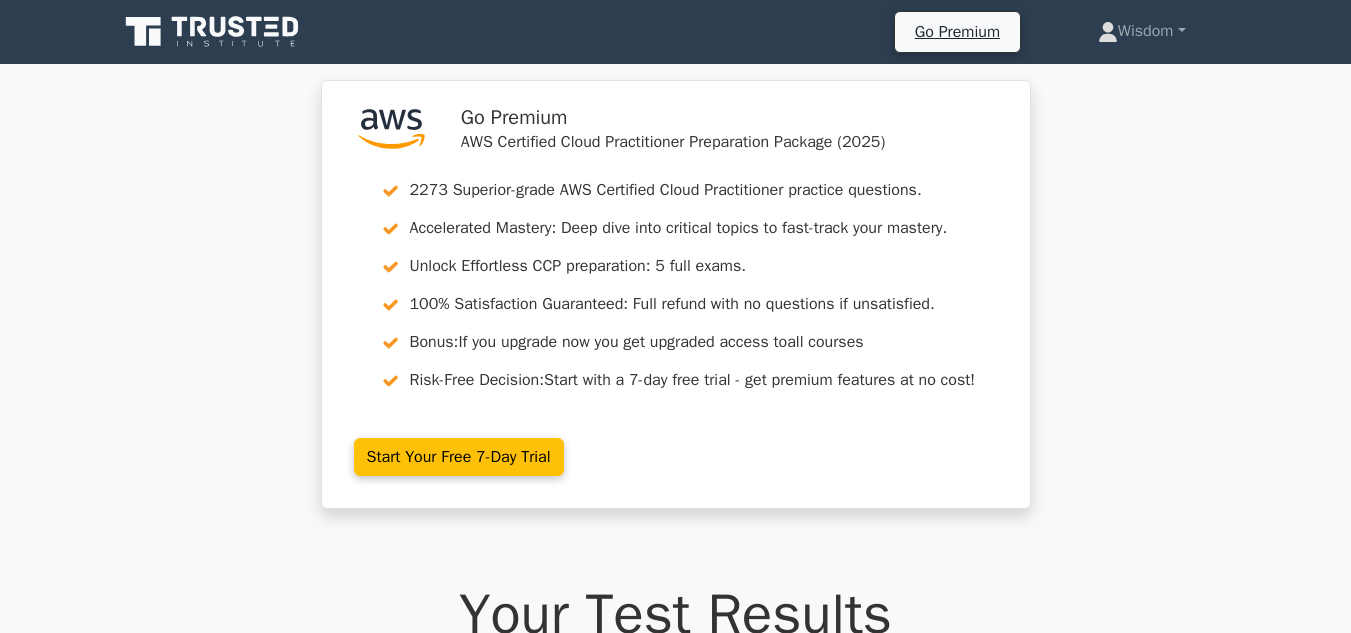 scroll, scrollTop: 0, scrollLeft: 0, axis: both 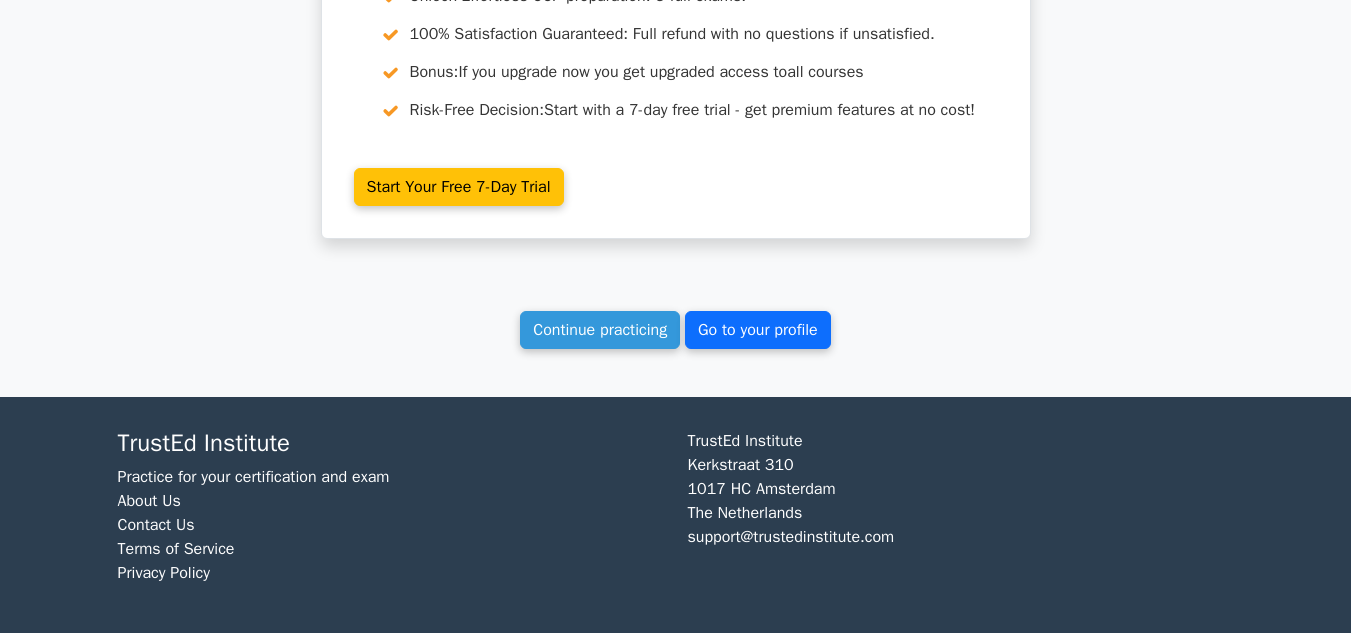 click on "Go to your profile" at bounding box center (758, 330) 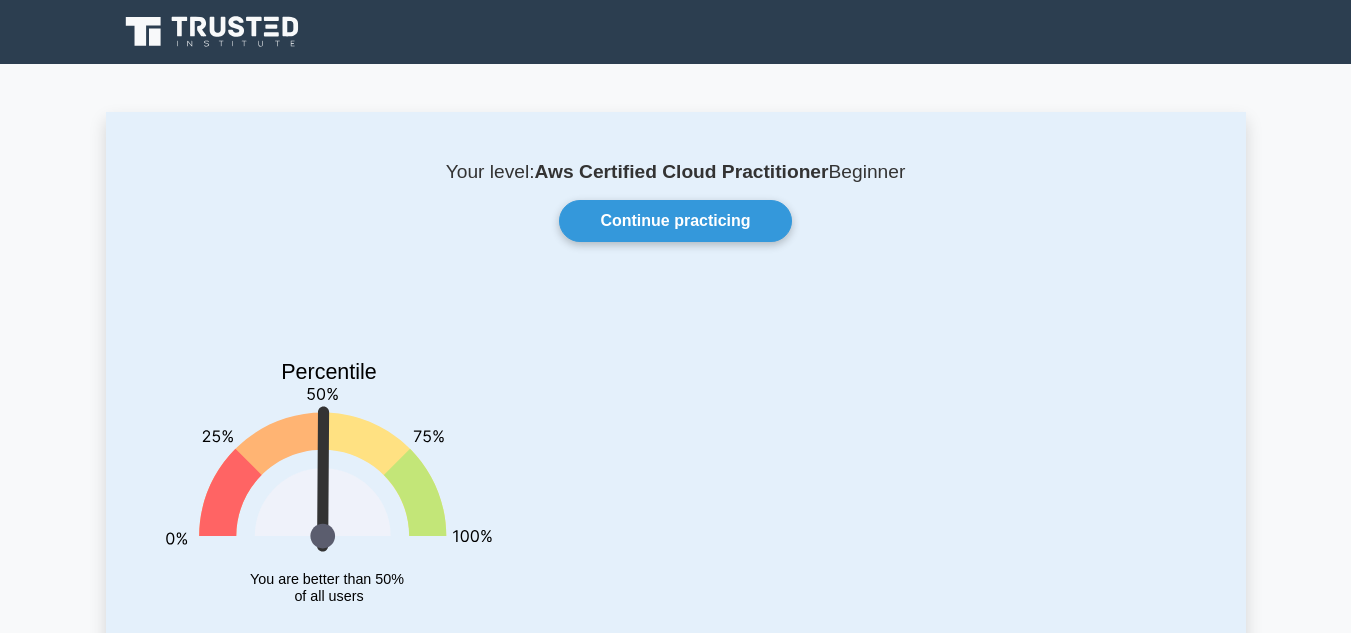 scroll, scrollTop: 0, scrollLeft: 0, axis: both 